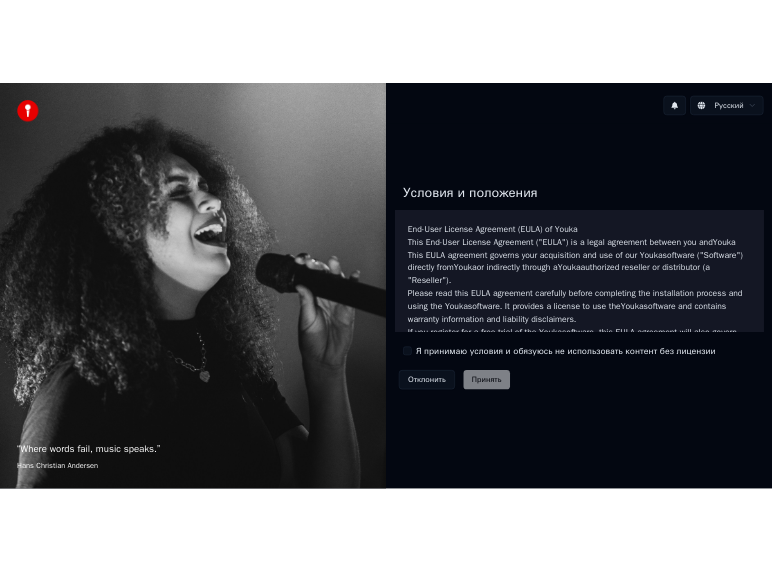 scroll, scrollTop: 0, scrollLeft: 0, axis: both 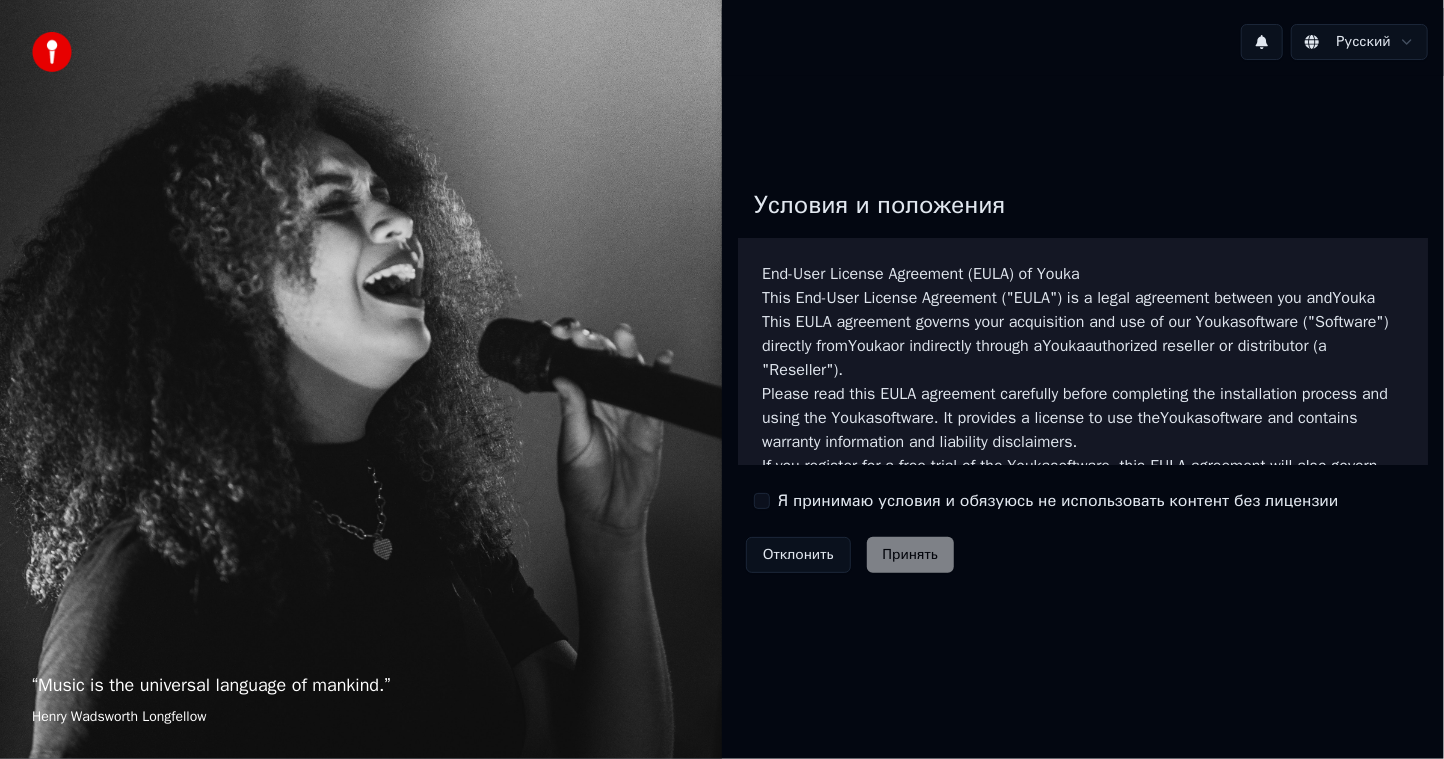 click on "Я принимаю условия и обязуюсь не использовать контент без лицензии" at bounding box center (762, 501) 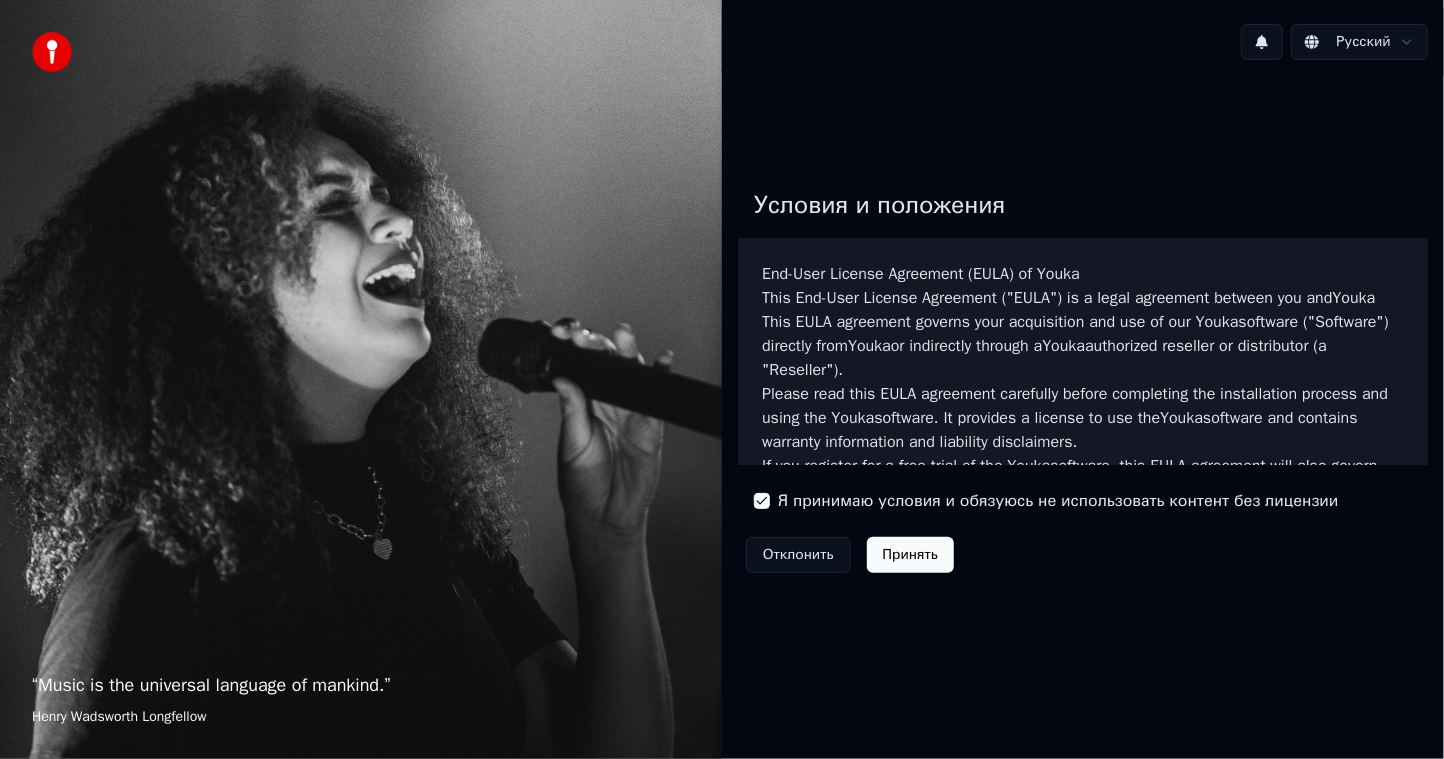 click on "Принять" at bounding box center (910, 555) 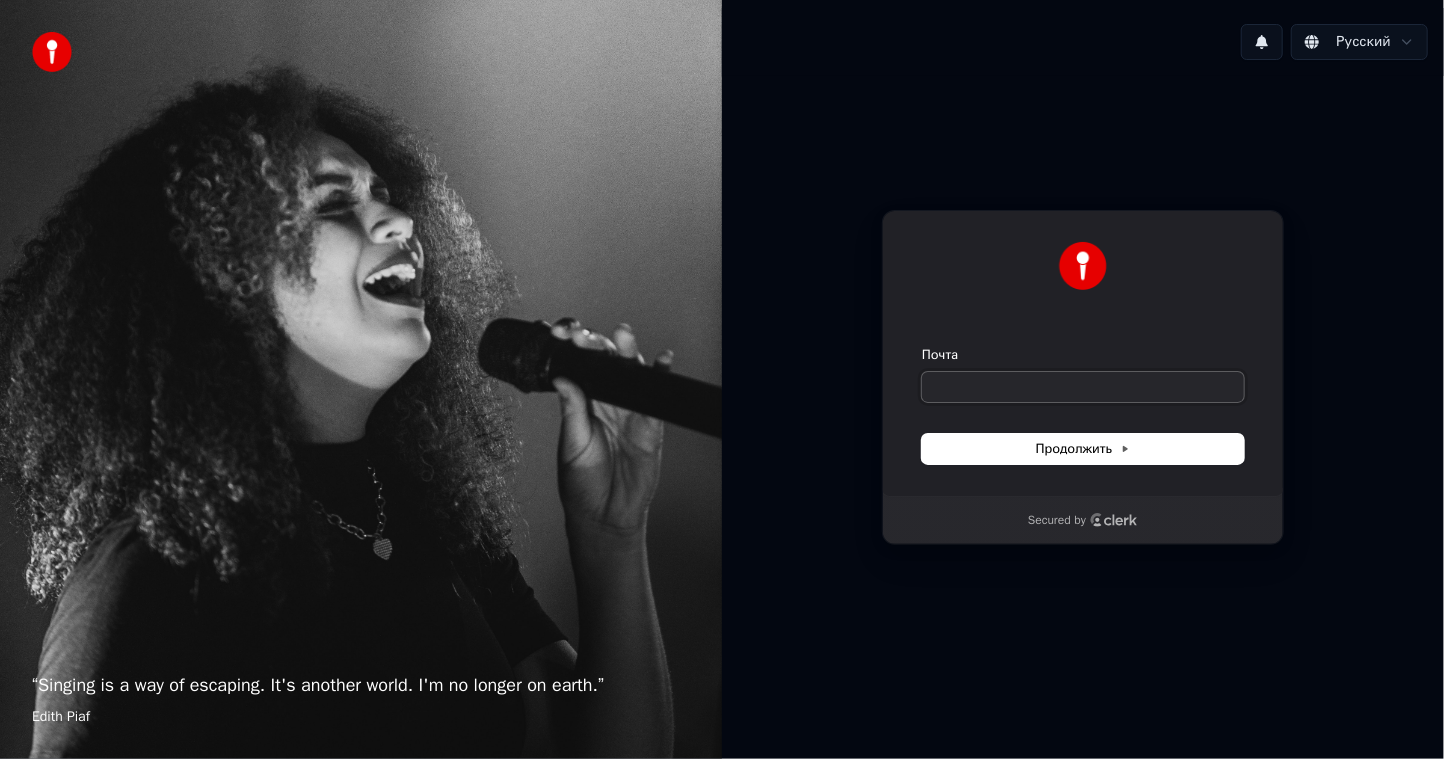 click on "Почта" at bounding box center (1083, 387) 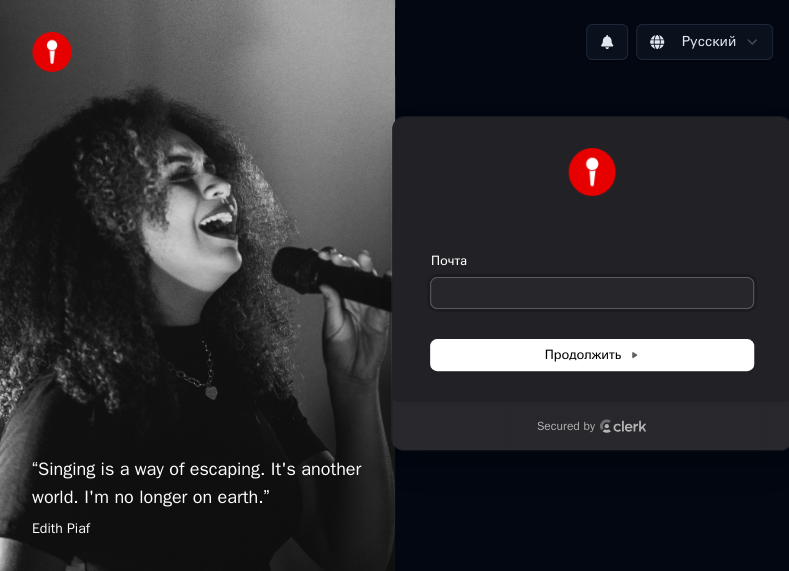 click on "Почта" at bounding box center (592, 293) 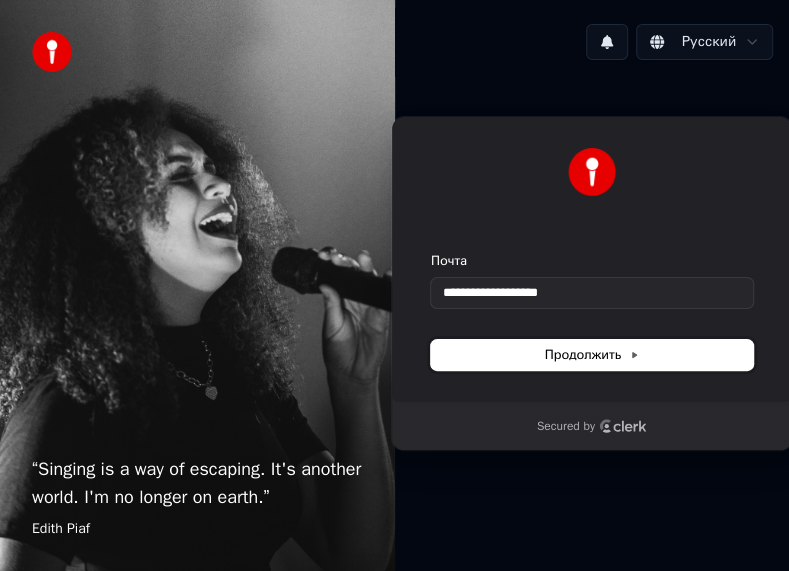 click on "Продолжить" at bounding box center (591, 355) 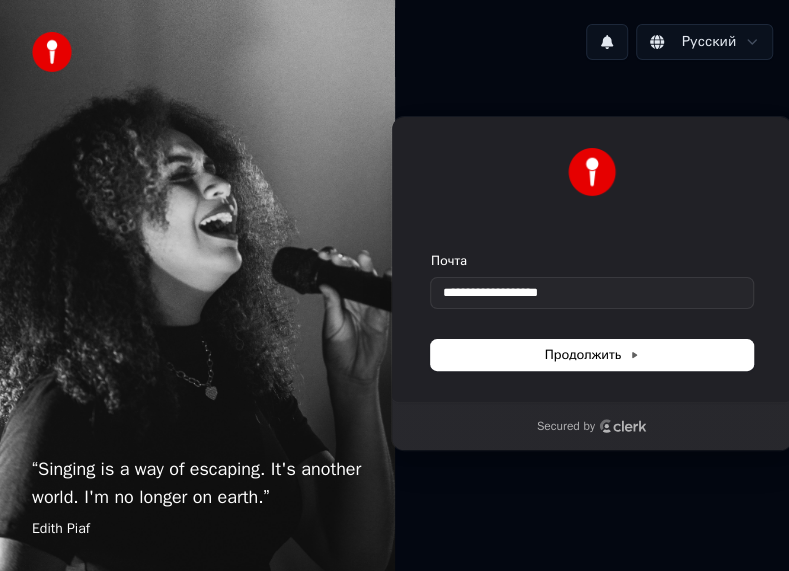type on "**********" 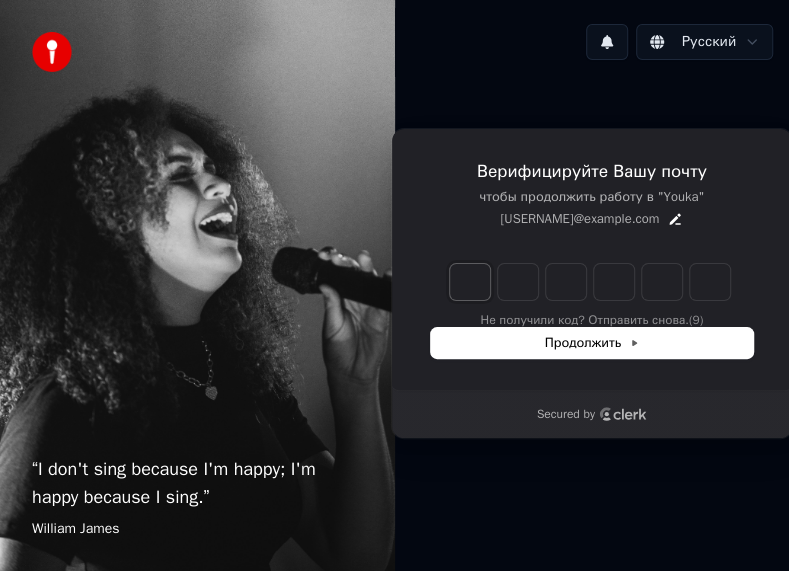 type on "*" 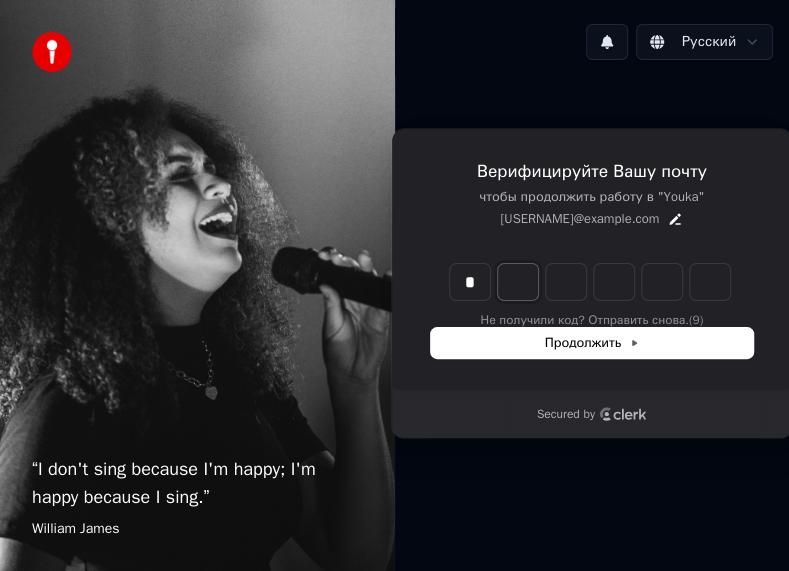 type on "*" 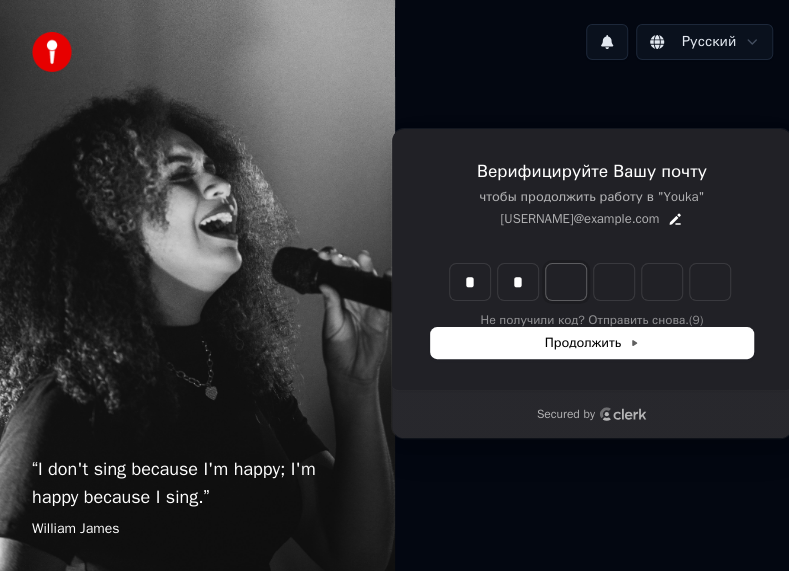 type on "**" 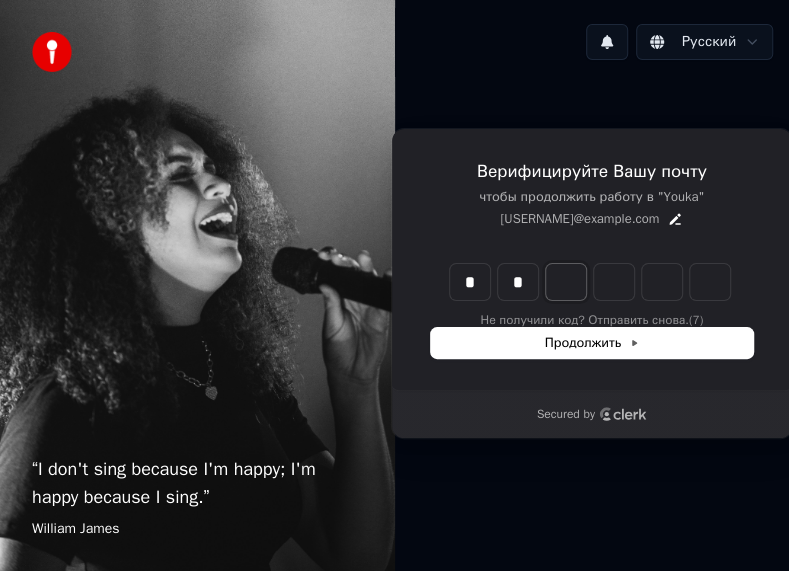type on "*" 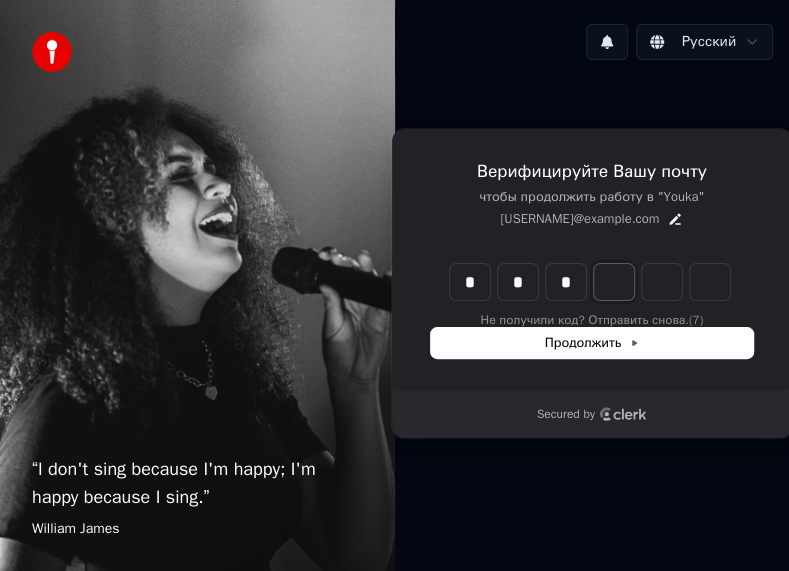 type on "***" 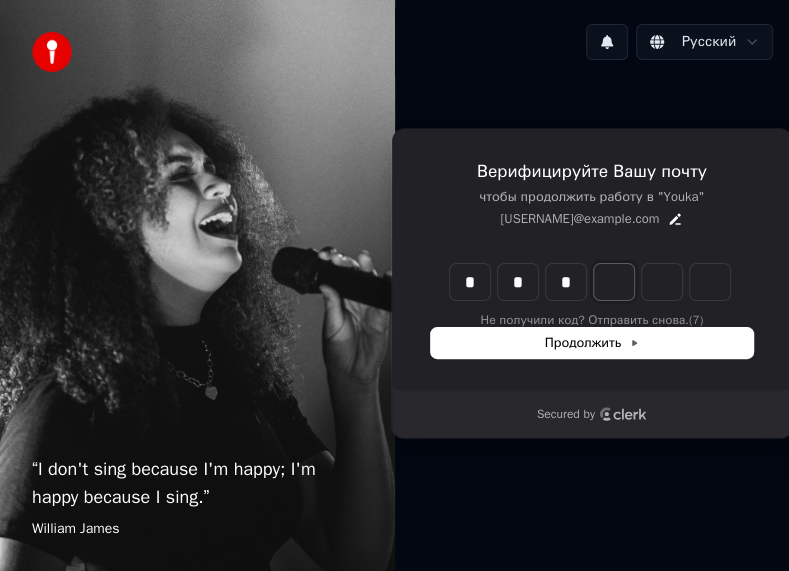 type on "*" 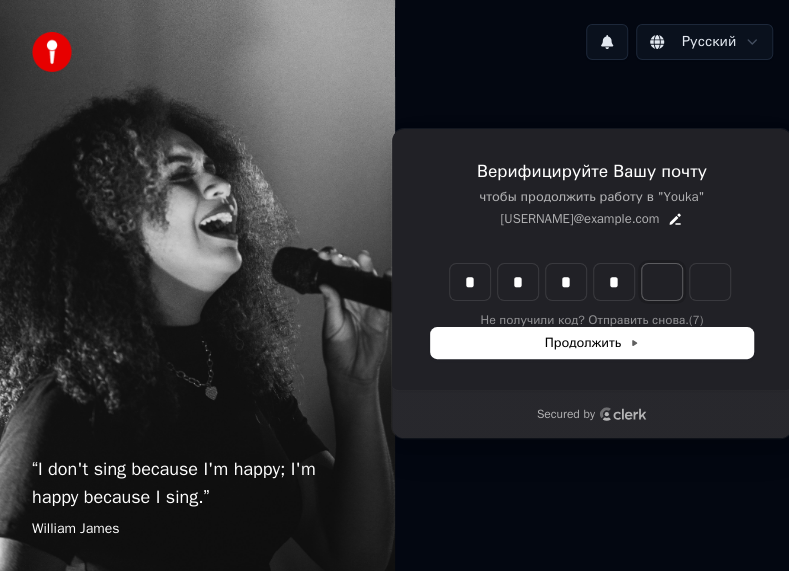type on "****" 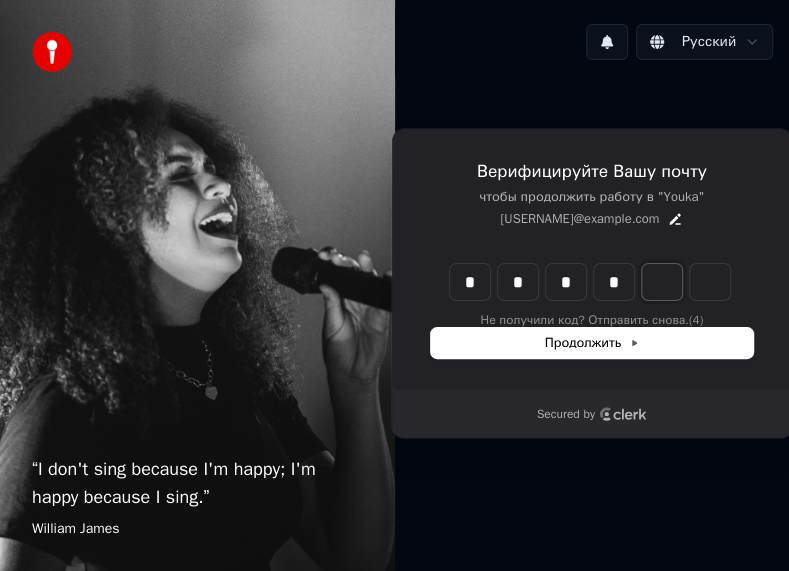 type on "*" 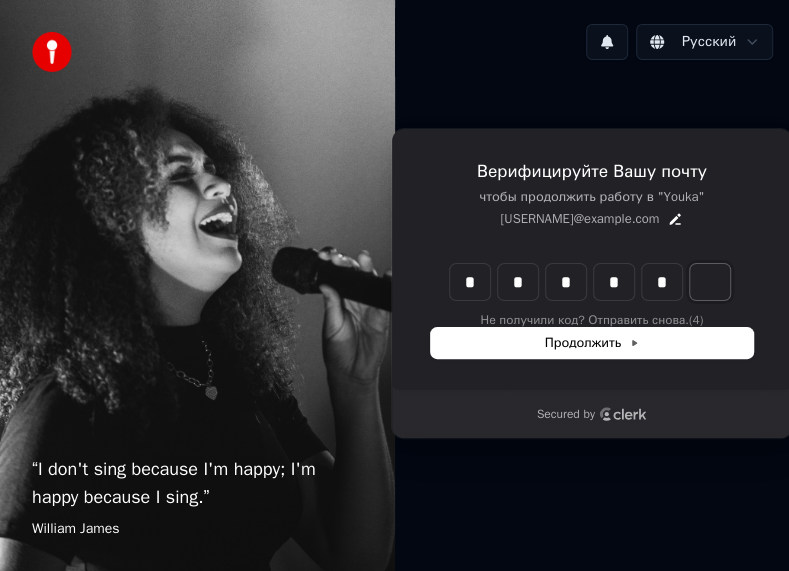 type on "******" 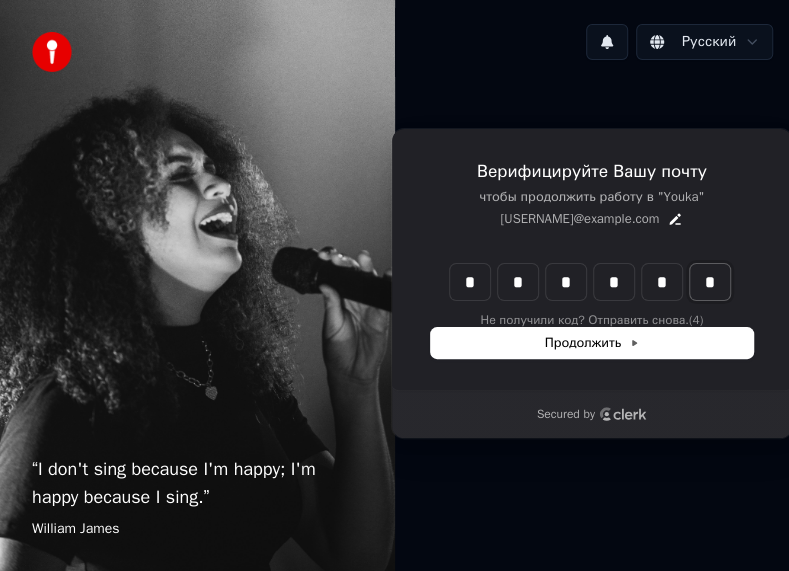 type on "*" 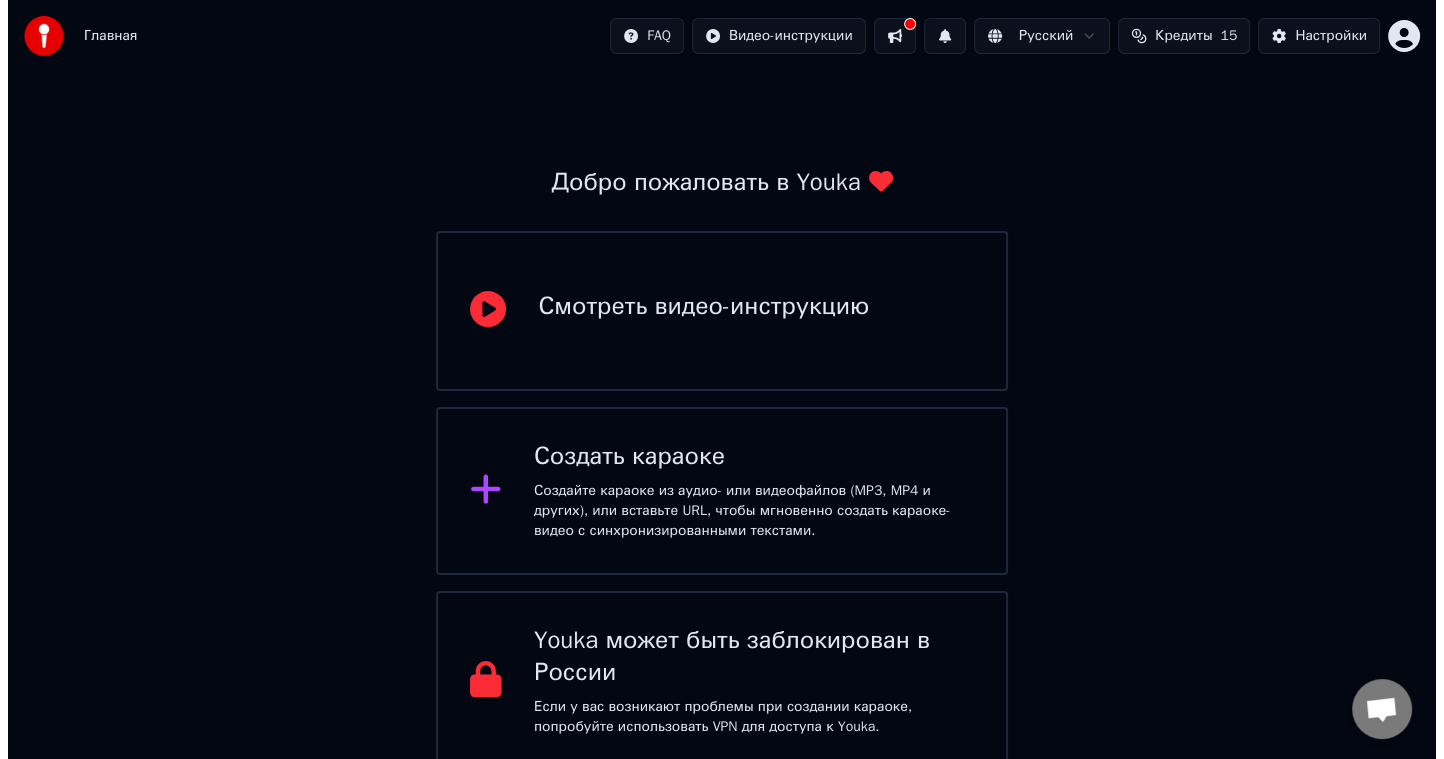 scroll, scrollTop: 34, scrollLeft: 0, axis: vertical 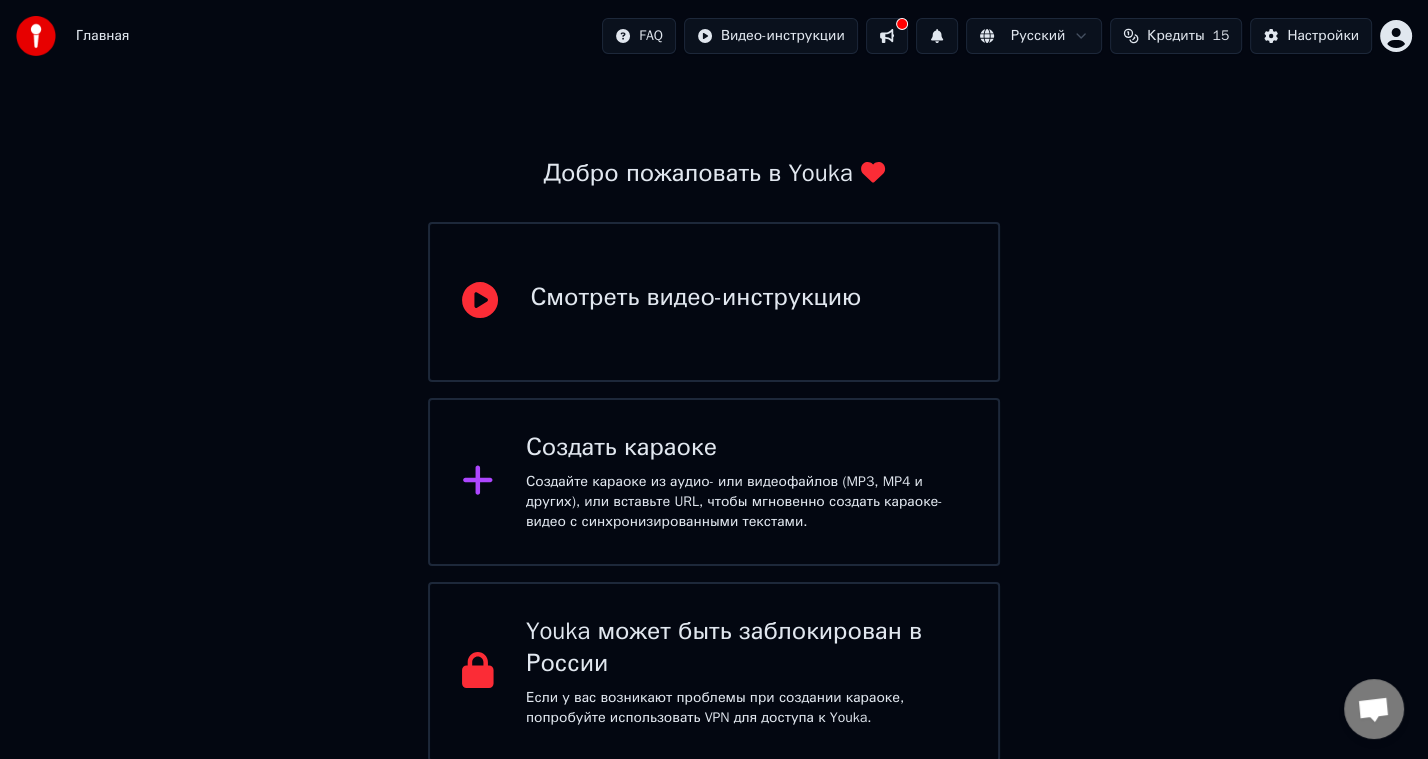 click on "Создать караоке" at bounding box center [746, 448] 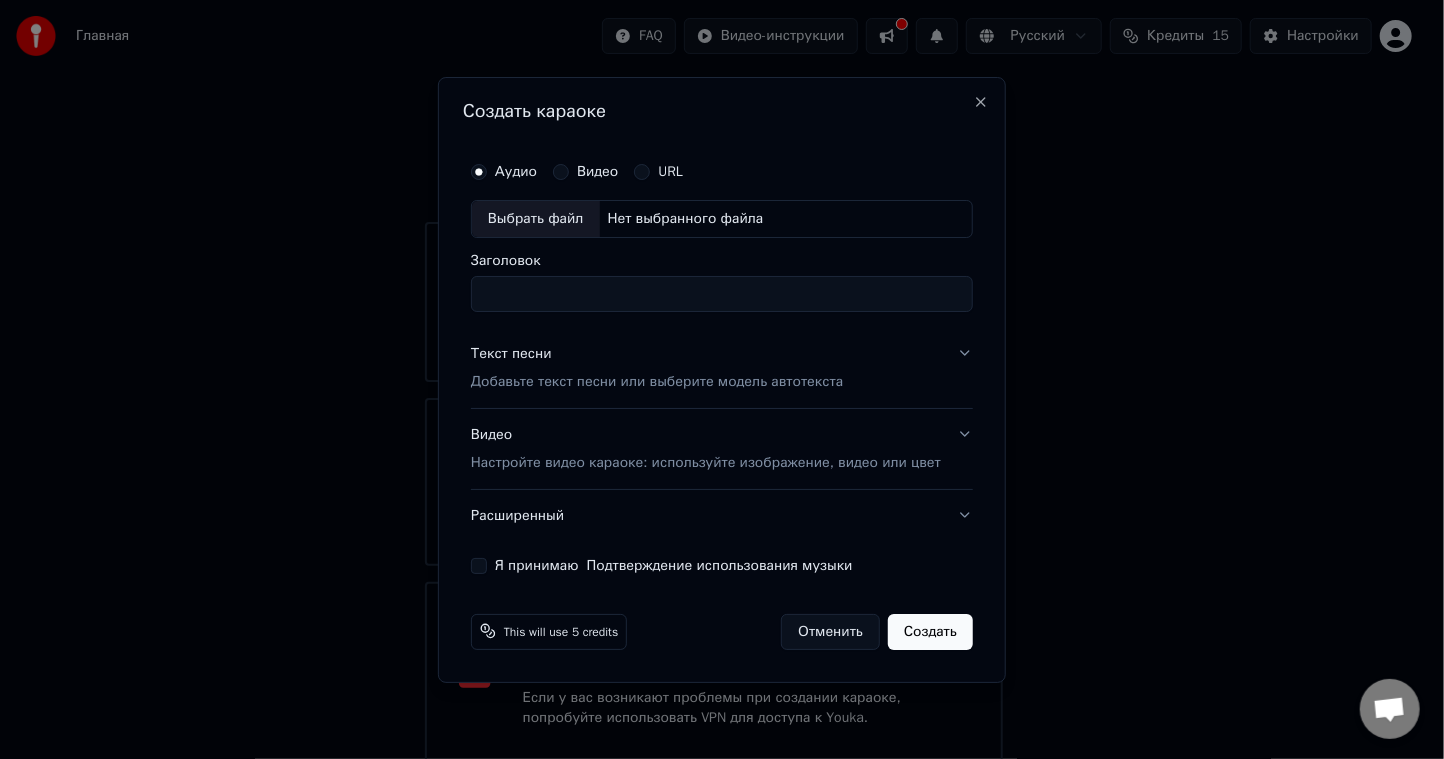 click on "Нет выбранного файла" at bounding box center (686, 219) 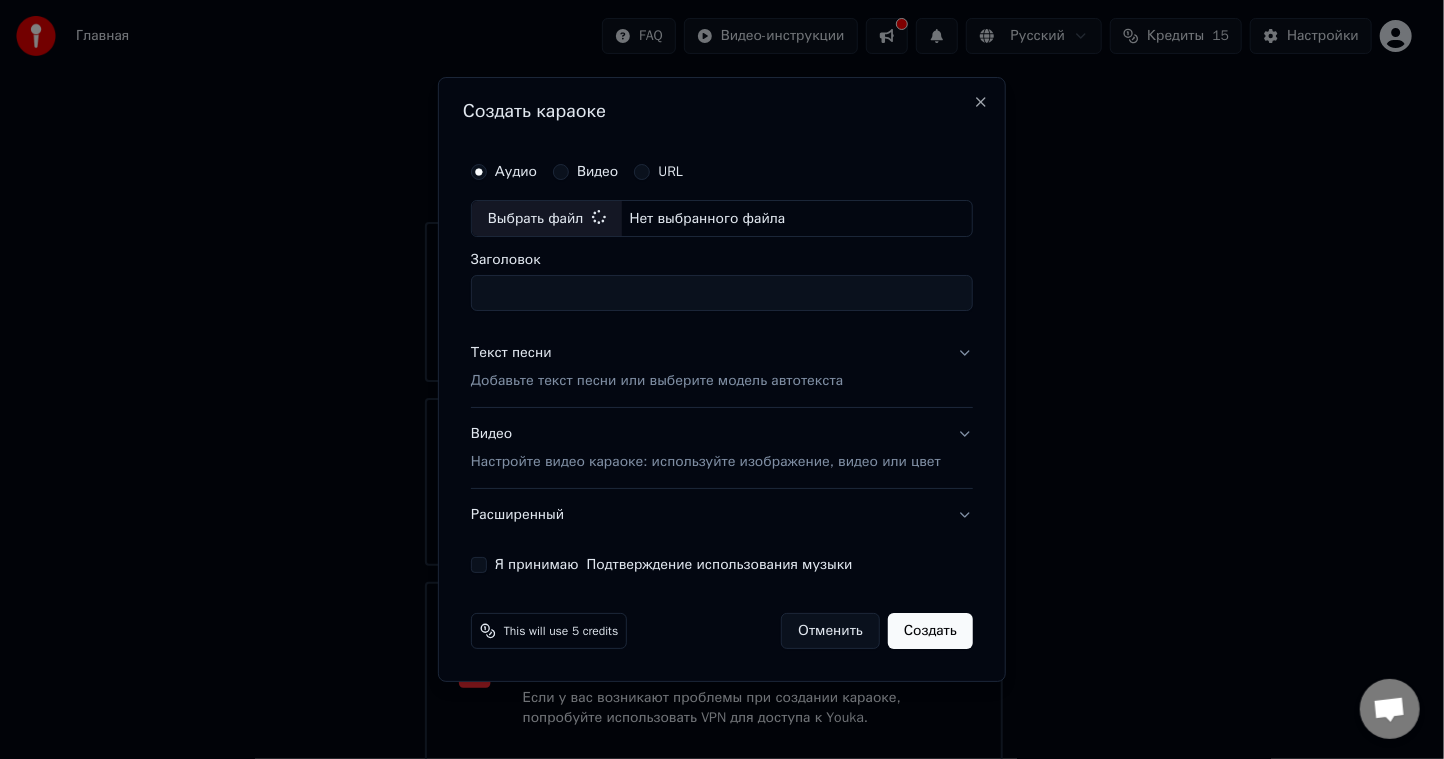 type on "******" 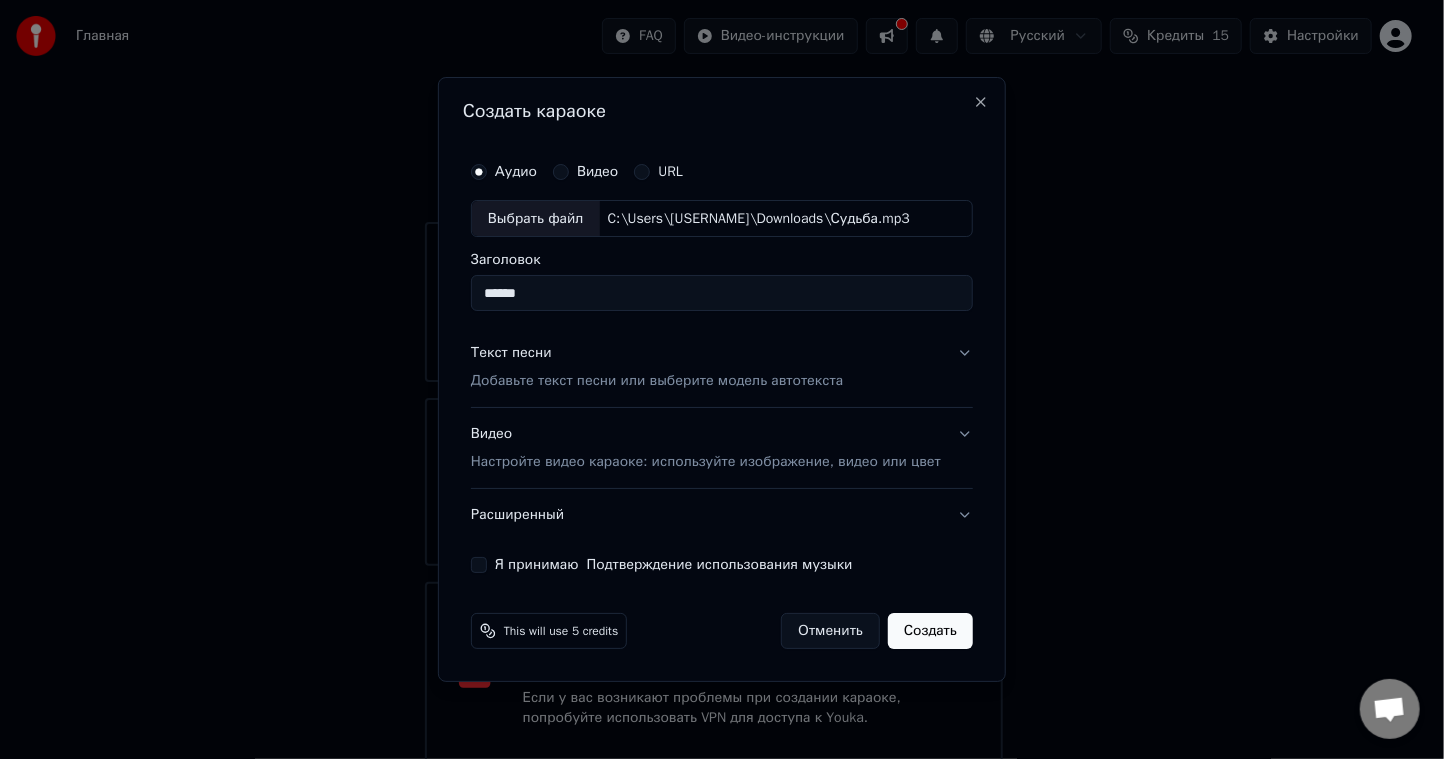 click on "Я принимаю   Подтверждение использования музыки" at bounding box center [479, 565] 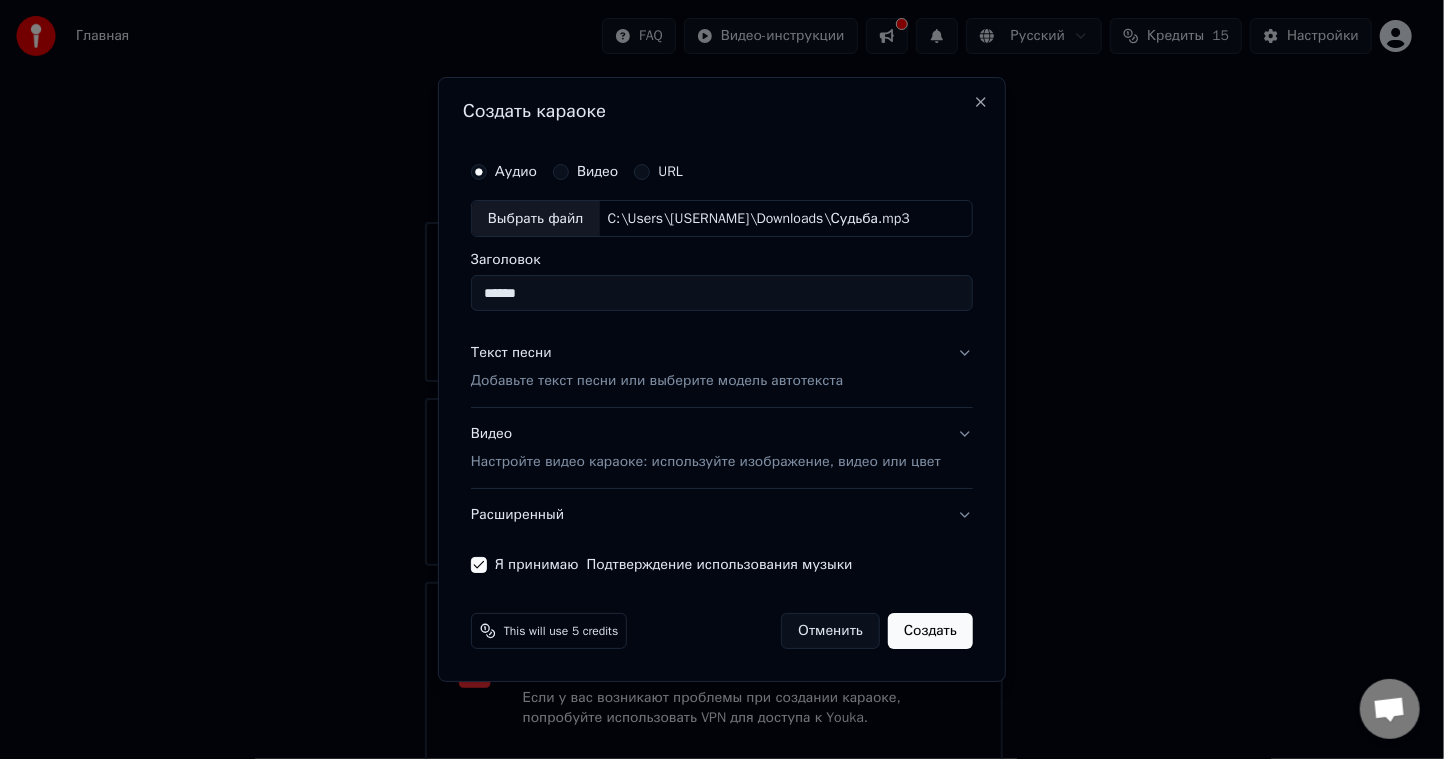 click on "Текст песни Добавьте текст песни или выберите модель автотекста" at bounding box center (722, 368) 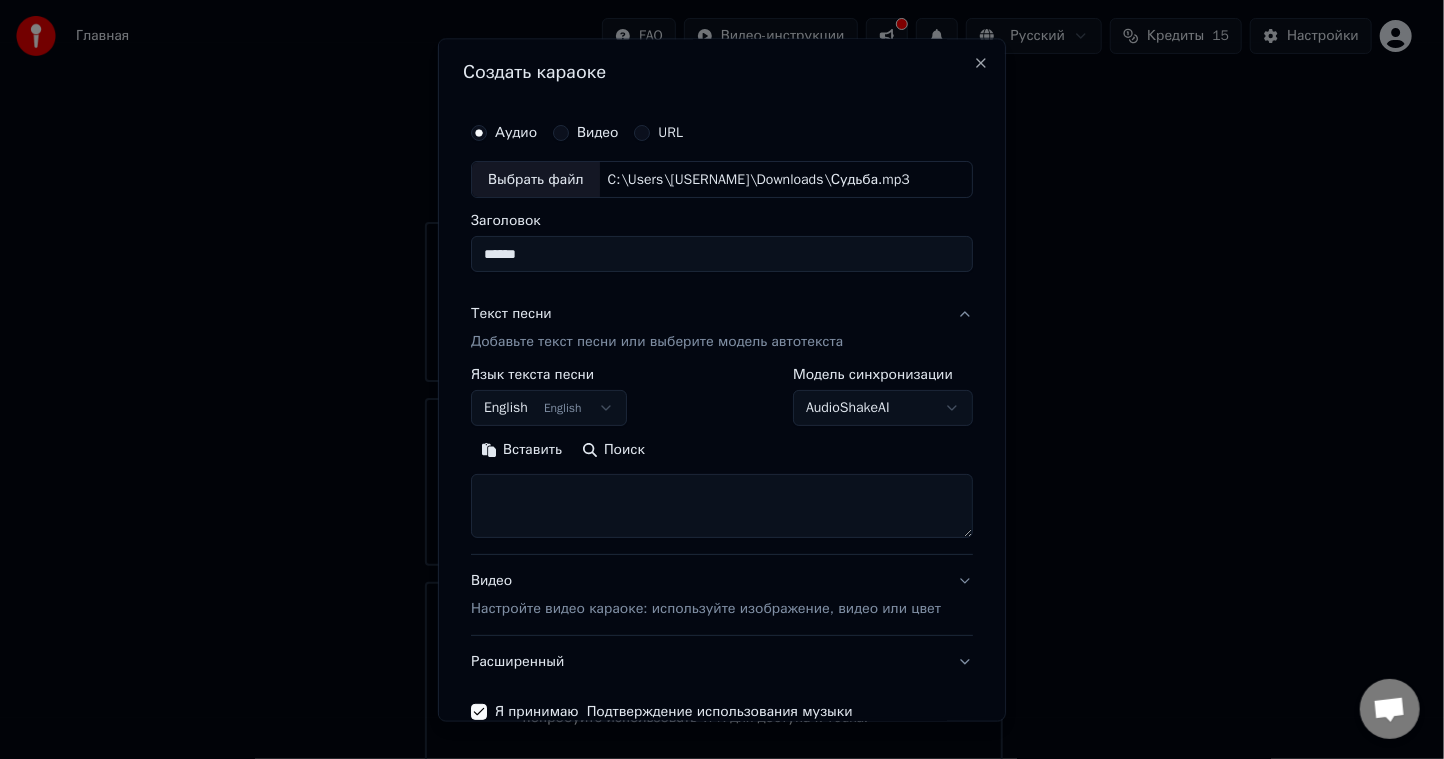 click on "Главная FAQ Видео-инструкции Русский Кредиты 15 Настройки Добро пожаловать в Youka Смотреть видео-инструкцию Создать караоке Создайте караоке из аудио- или видеофайлов (MP3, MP4 и других), или вставьте URL, чтобы мгновенно создать караоке-видео с синхронизированными текстами. Youka может быть заблокирован в России Если у вас возникают проблемы при создании караоке, попробуйте использовать VPN для доступа к Youka.
Создать караоке Аудио Видео URL Выбрать файл C:\Users\[USERNAME]\Downloads\Судьба.mp3 Заголовок ****** Текст песни Добавьте текст песни или выберите модель автотекста" at bounding box center [714, 364] 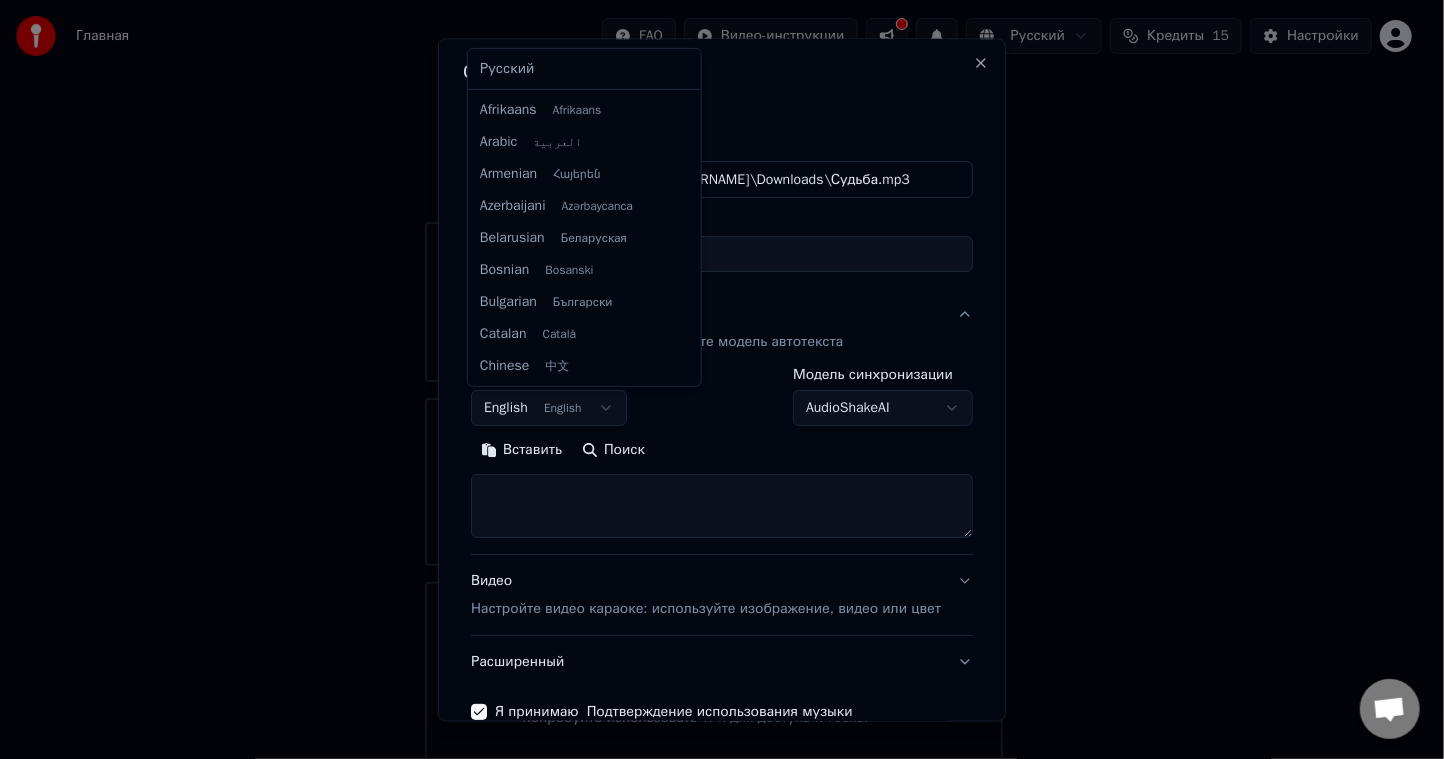 scroll, scrollTop: 159, scrollLeft: 0, axis: vertical 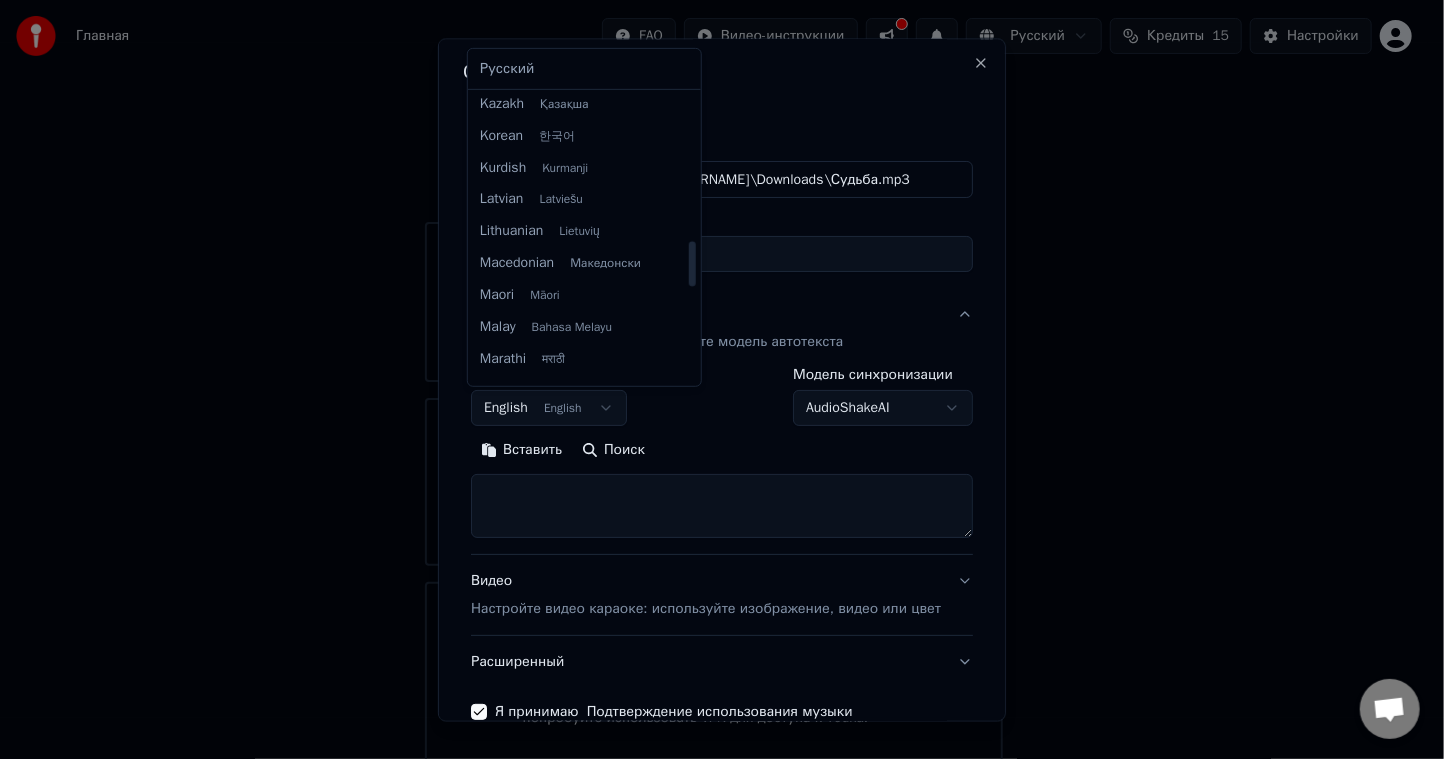select on "**" 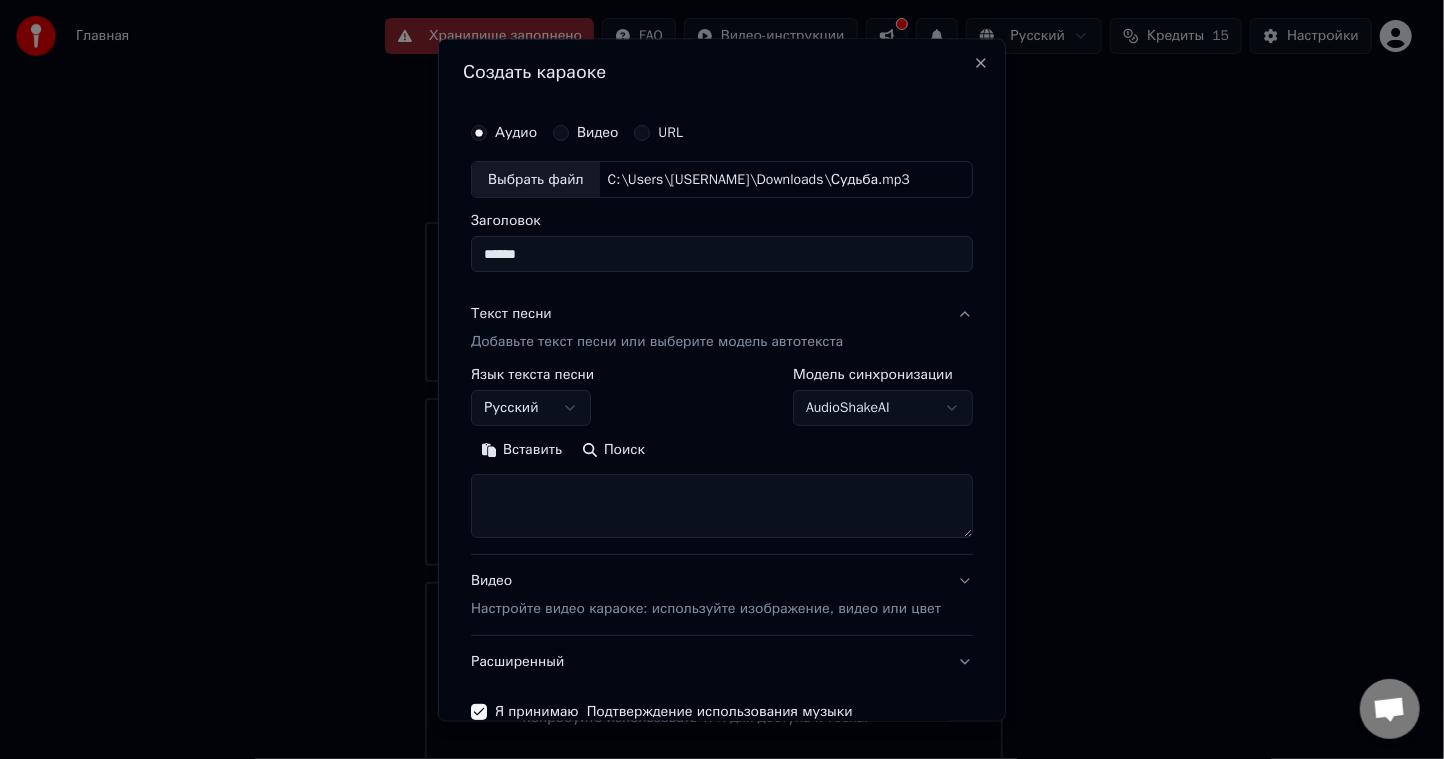 click on "Главная Хранилище заполнено FAQ Видео-инструкции Русский Кредиты 15 Настройки Добро пожаловать в Youka Смотреть видео-инструкцию Создать караоке Создайте караоке из аудио- или видеофайлов (MP3, MP4 и других), или вставьте URL, чтобы мгновенно создать караоке-видео с синхронизированными текстами. Youka может быть заблокирован в России Если у вас возникают проблемы при создании караоке, попробуйте использовать VPN для доступа к Youka.
Создать караоке Аудио Видео URL Выбрать файл C:\Users\[USERNAME]\Downloads\Судьба.mp3 Заголовок ****** Текст песни Язык текста песни Русский ******* ***" at bounding box center (714, 364) 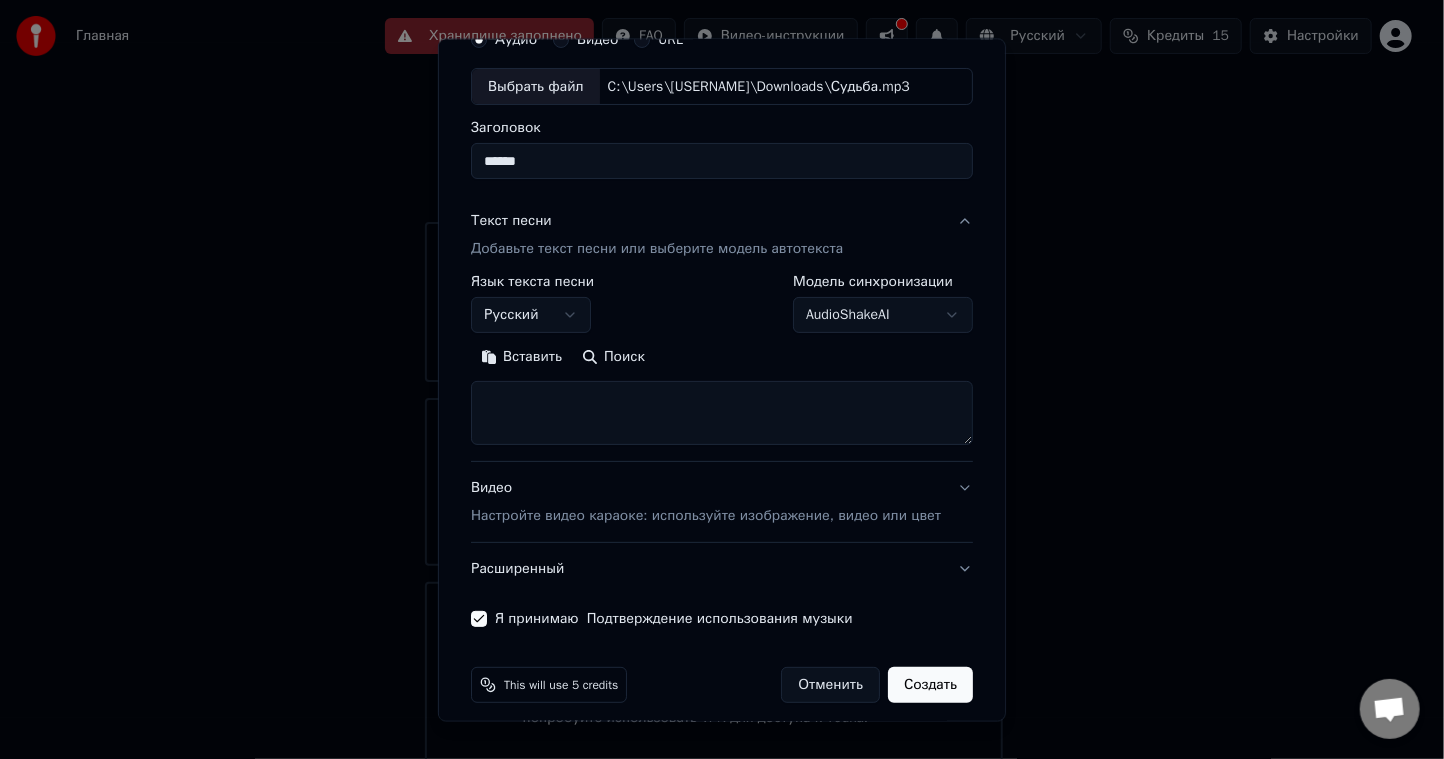 scroll, scrollTop: 100, scrollLeft: 0, axis: vertical 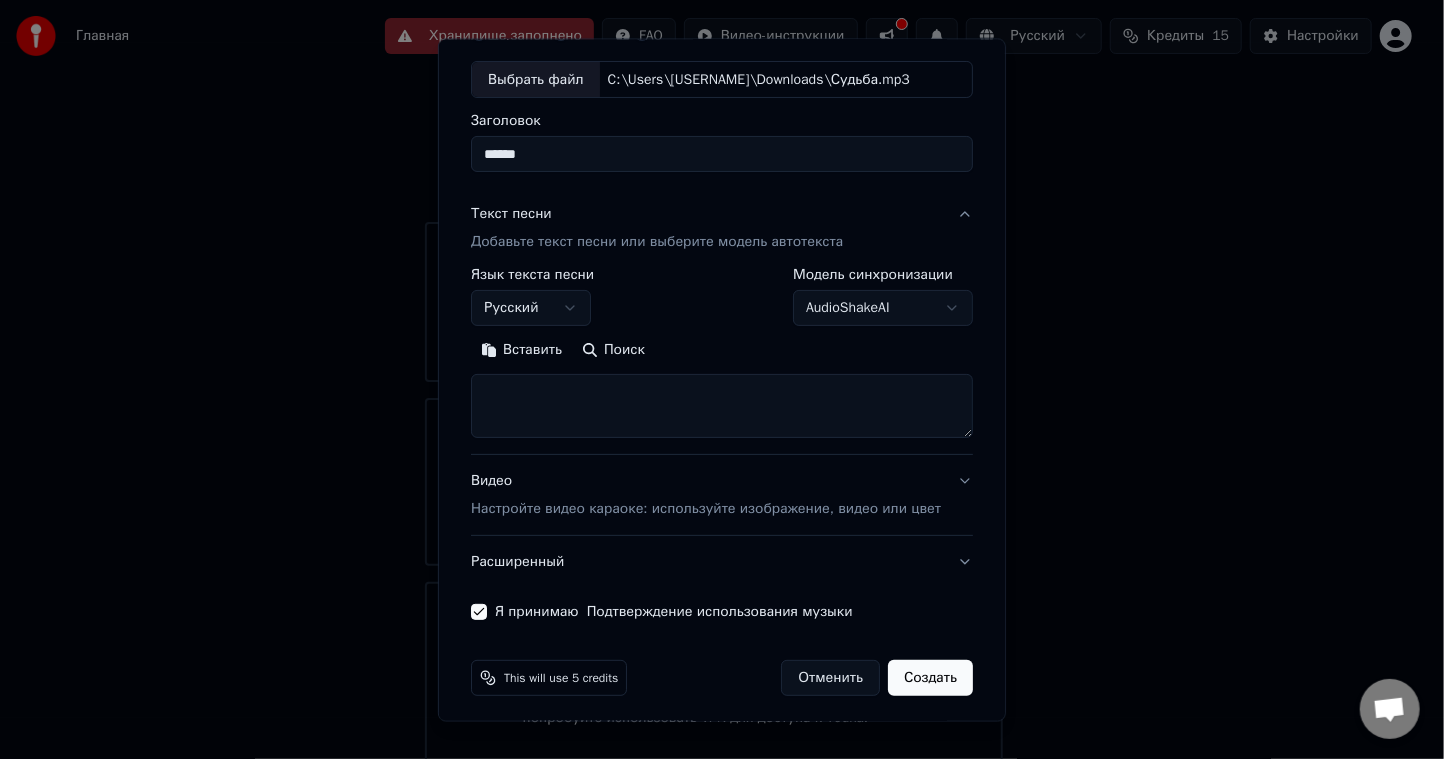 click on "Вставить" at bounding box center (521, 351) 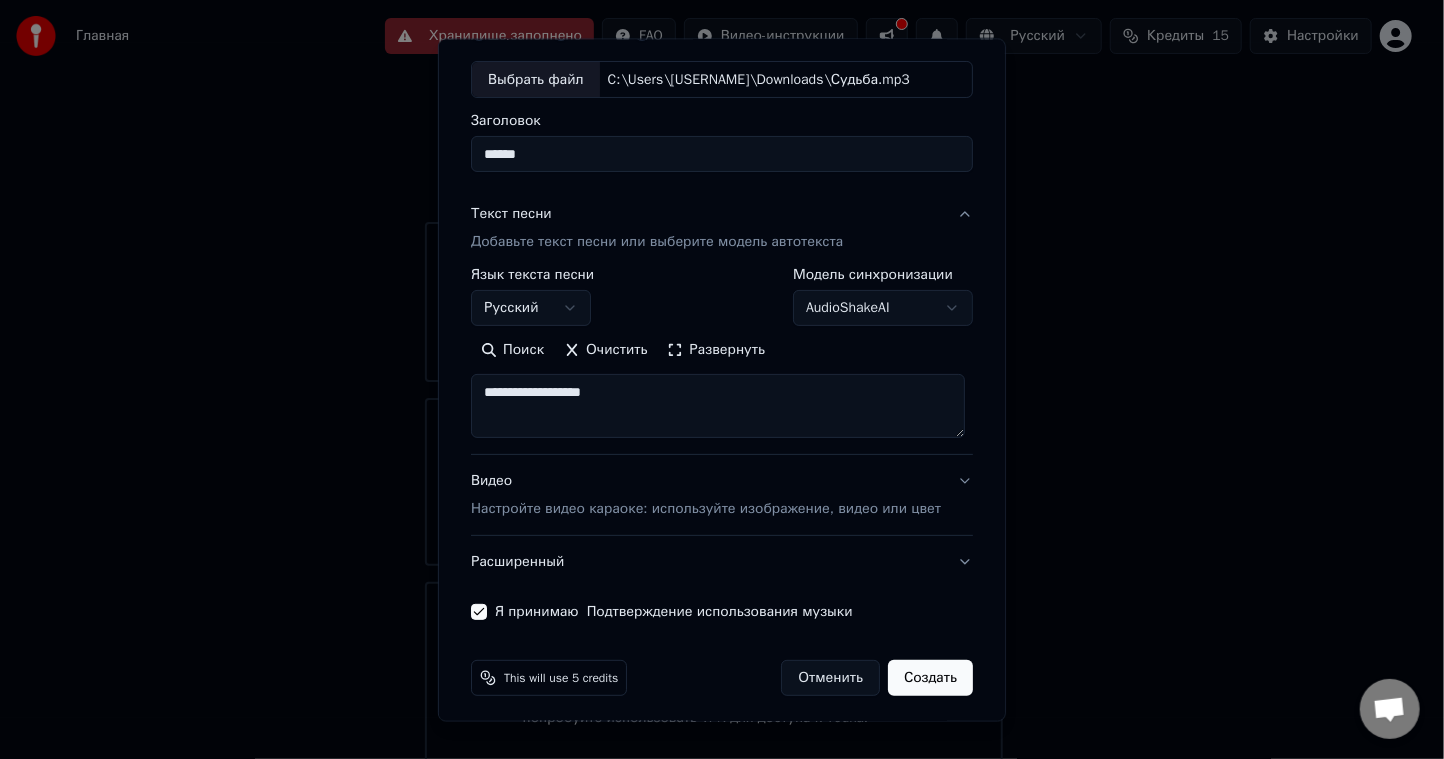 drag, startPoint x: 642, startPoint y: 396, endPoint x: 479, endPoint y: 392, distance: 163.04907 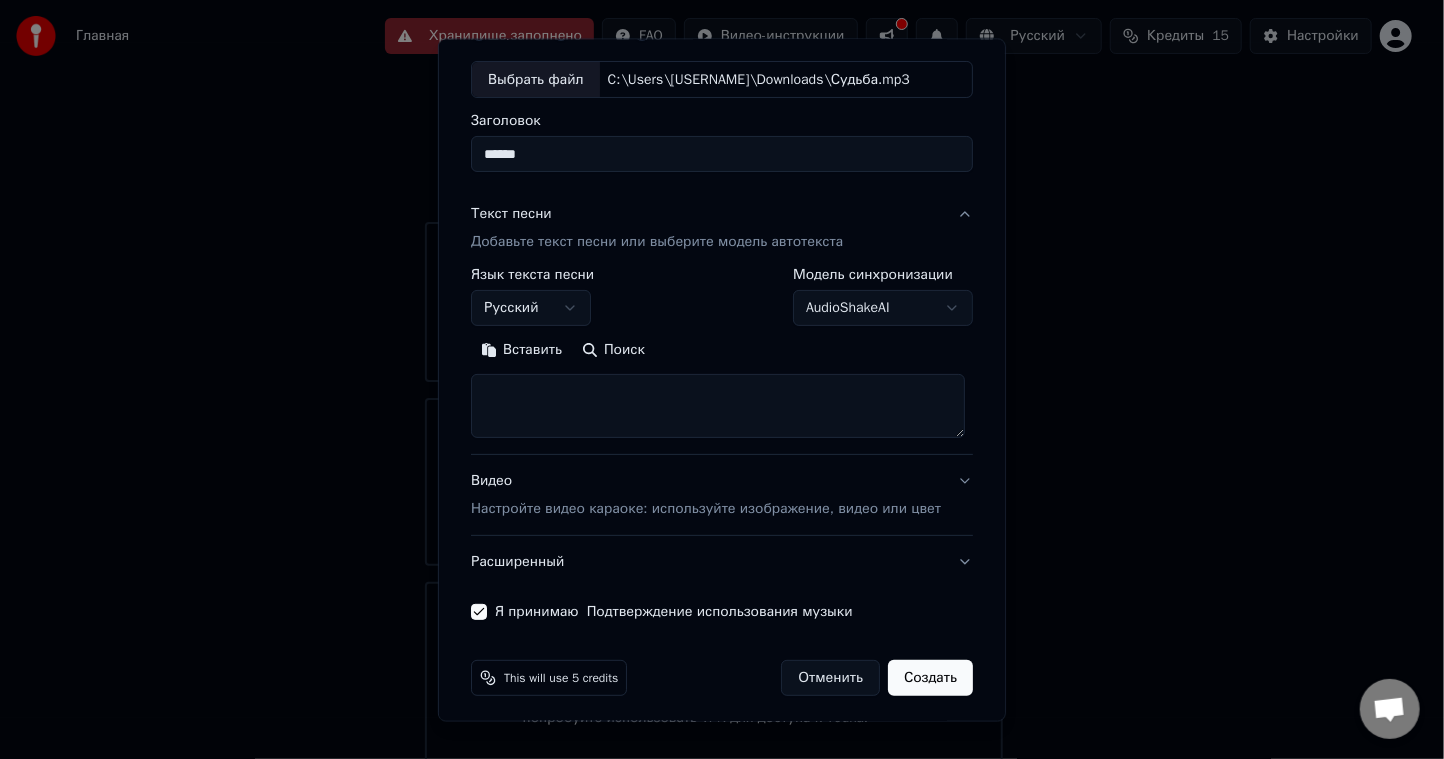 type 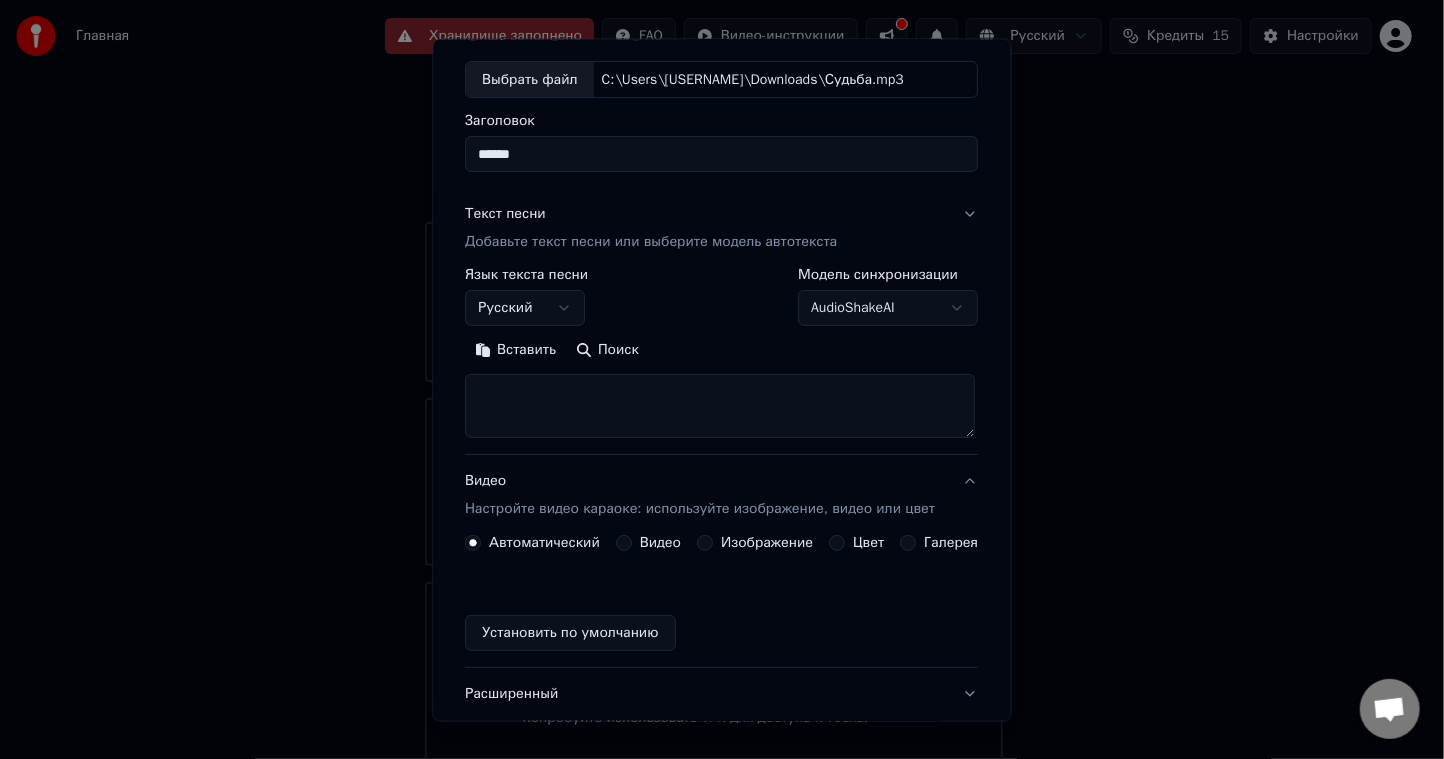 scroll, scrollTop: 52, scrollLeft: 0, axis: vertical 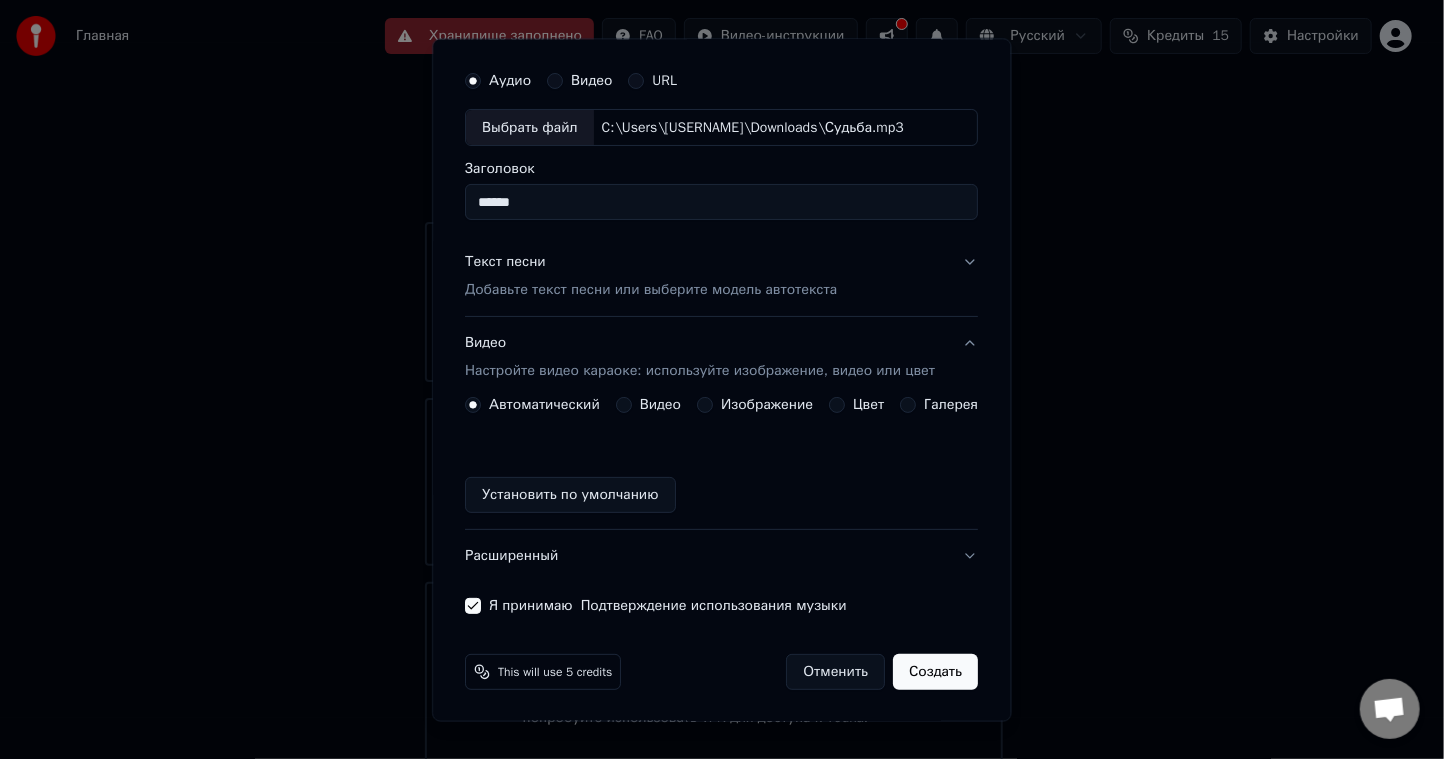 click on "Установить по умолчанию" at bounding box center [570, 496] 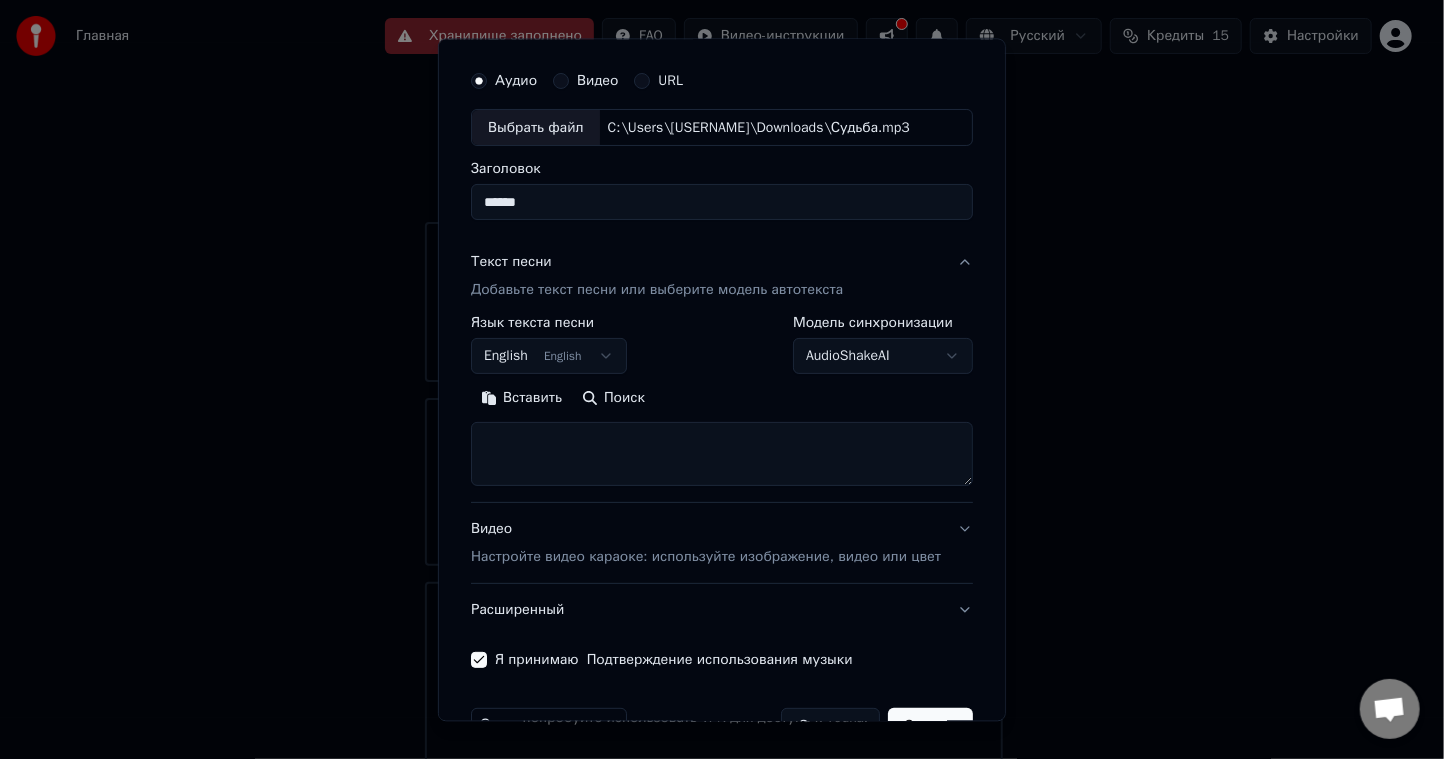 click on "Вставить" at bounding box center (521, 399) 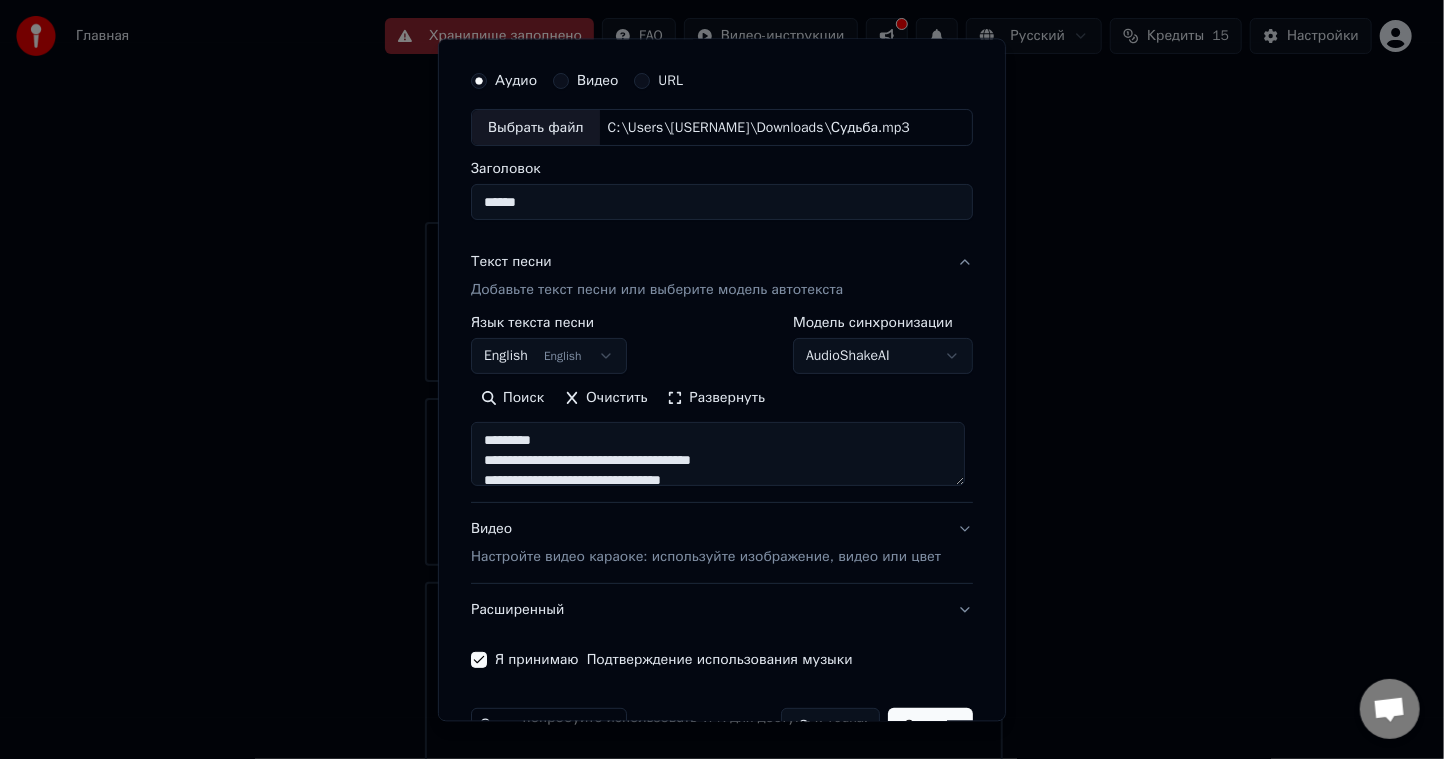 scroll, scrollTop: 0, scrollLeft: 0, axis: both 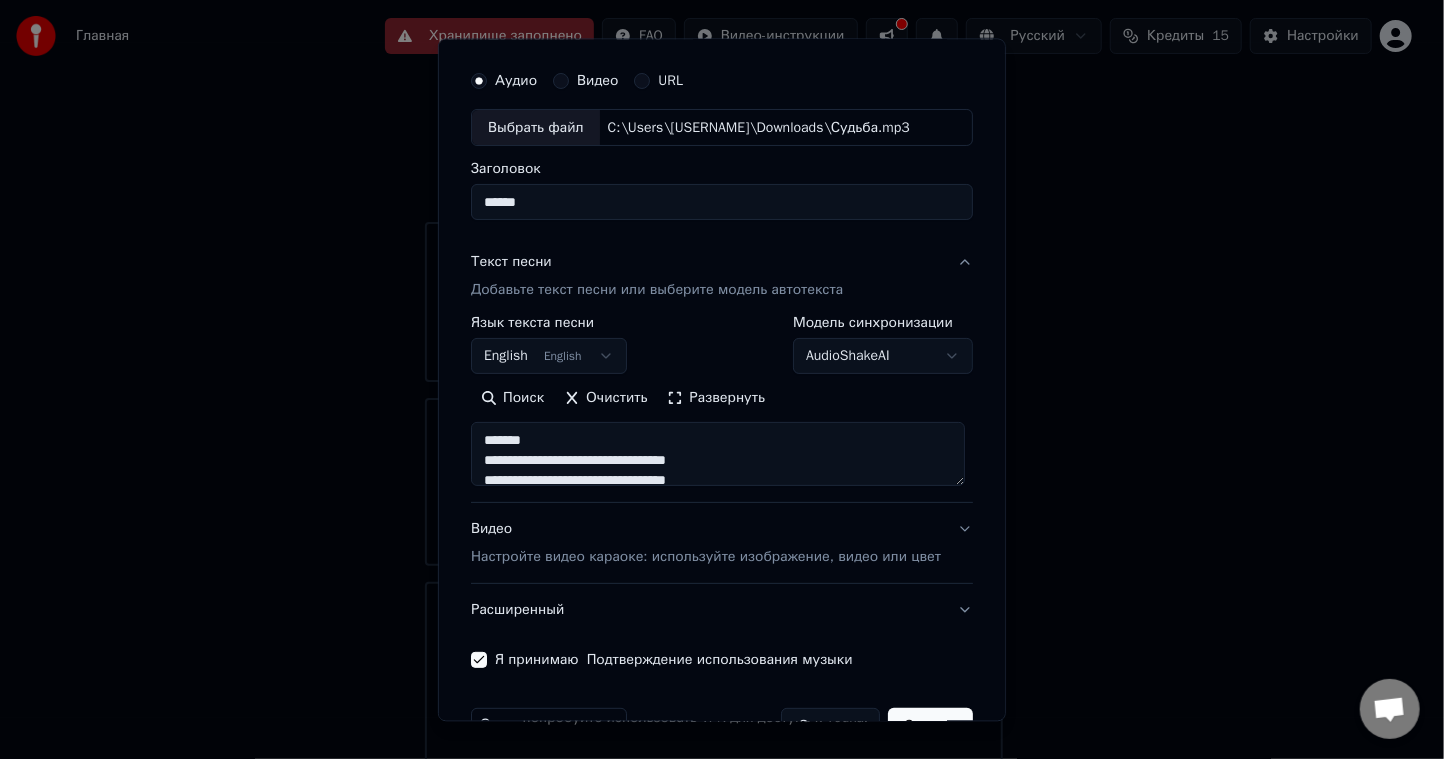 click on "**********" at bounding box center (718, 455) 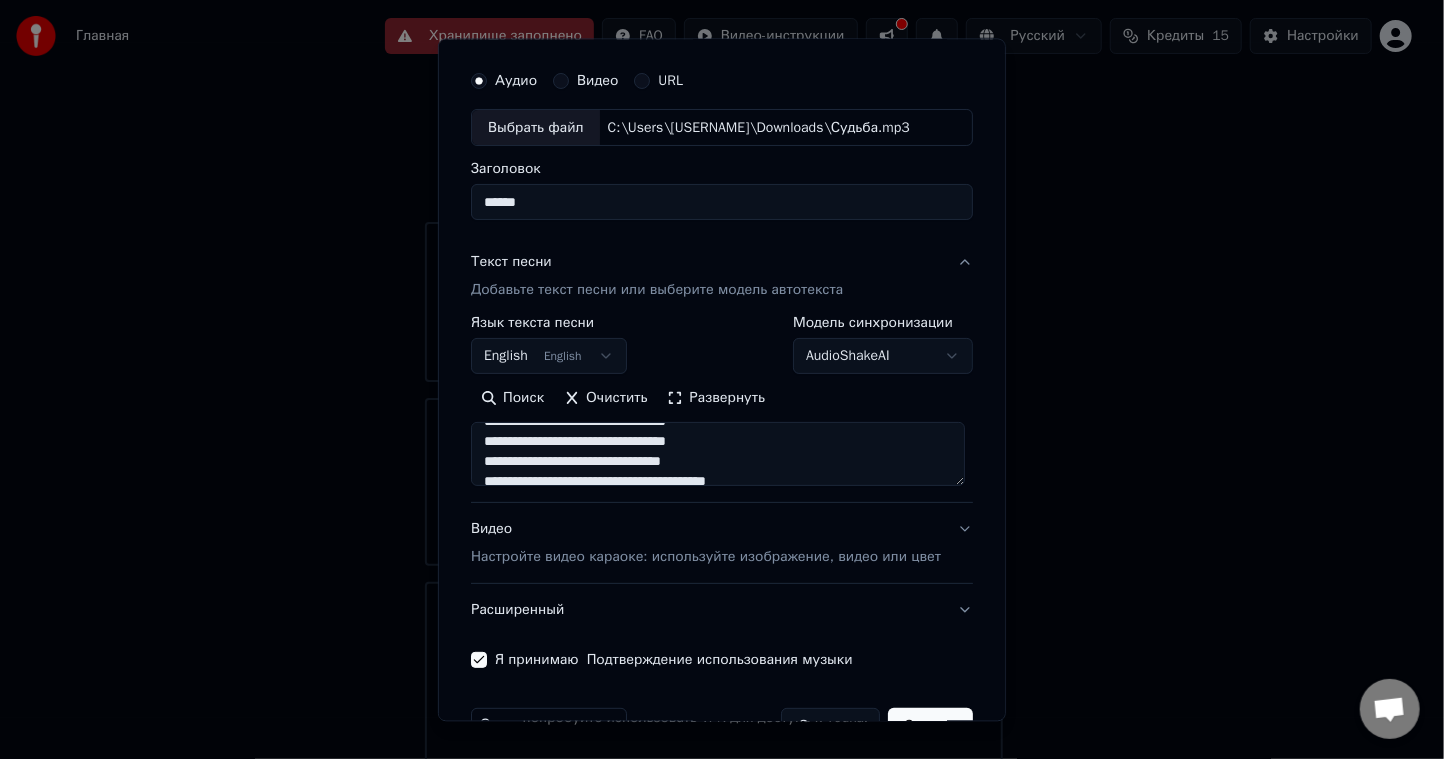 scroll, scrollTop: 100, scrollLeft: 0, axis: vertical 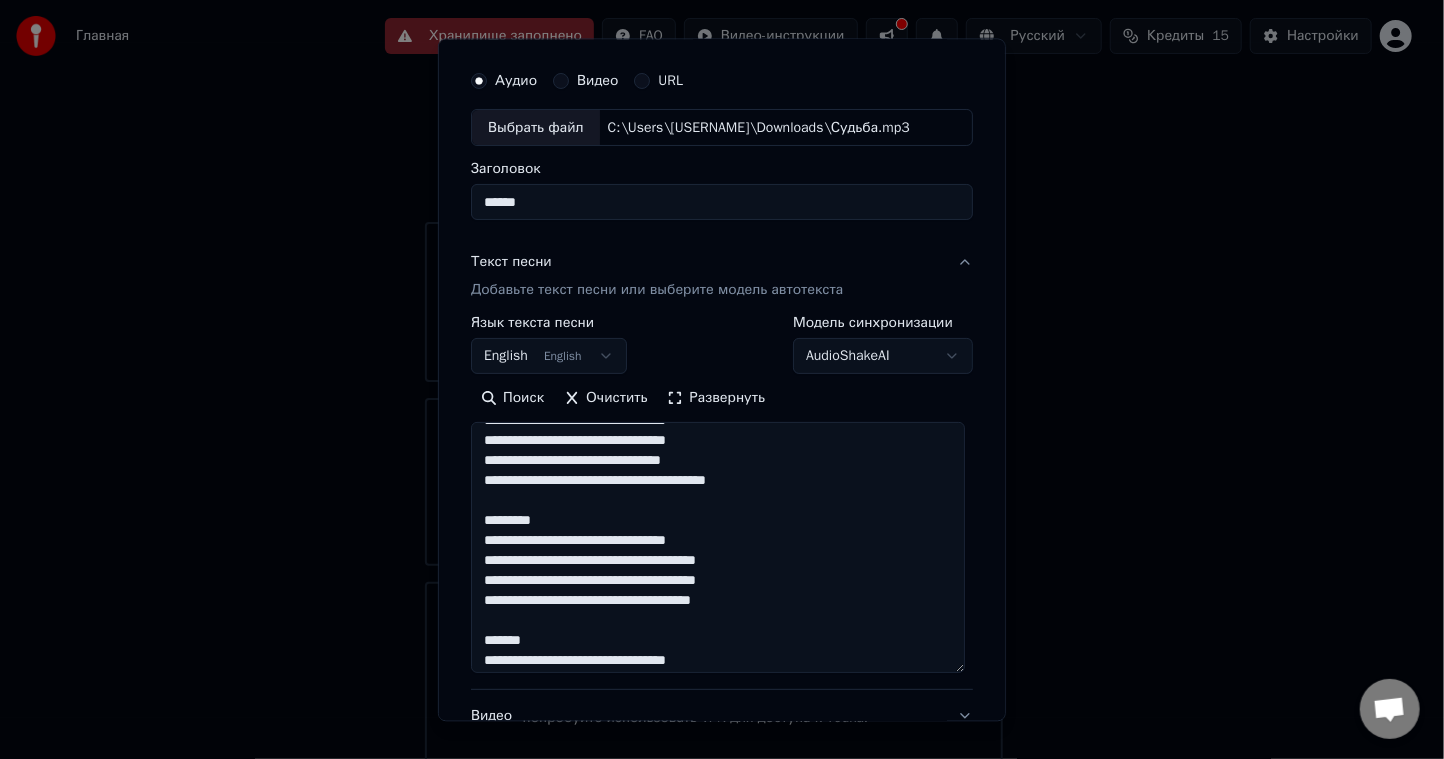 drag, startPoint x: 952, startPoint y: 481, endPoint x: 958, endPoint y: 672, distance: 191.09422 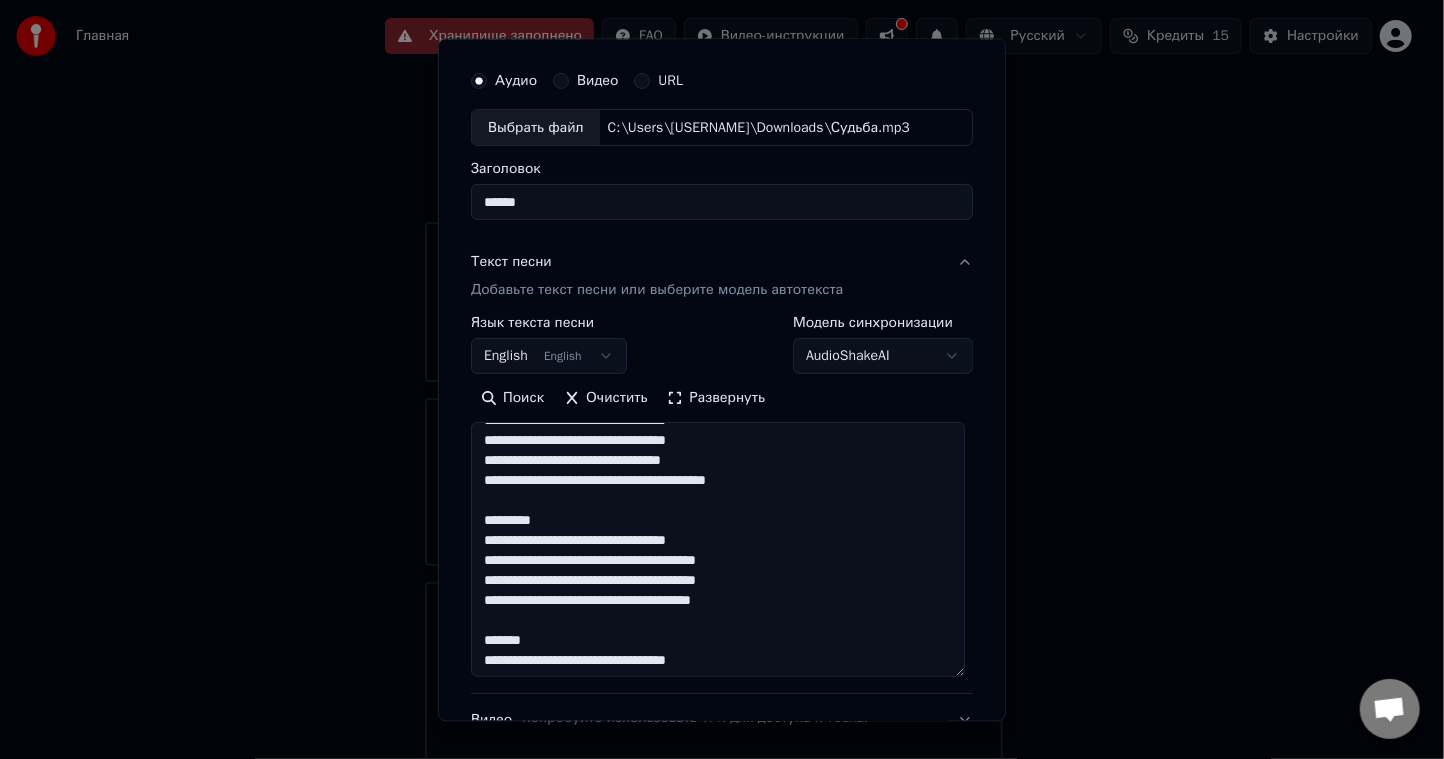 drag, startPoint x: 533, startPoint y: 523, endPoint x: 471, endPoint y: 518, distance: 62.201286 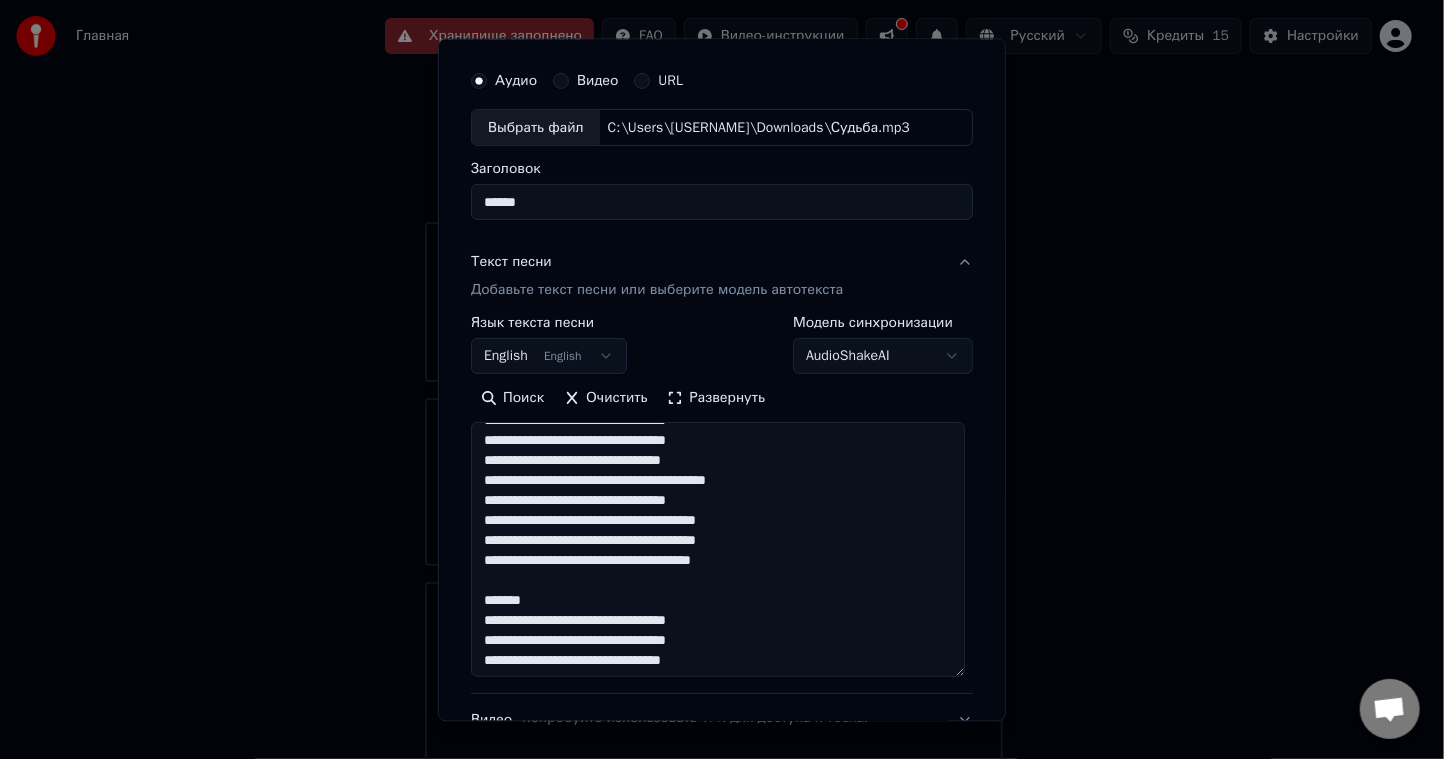 drag, startPoint x: 576, startPoint y: 598, endPoint x: 455, endPoint y: 600, distance: 121.016525 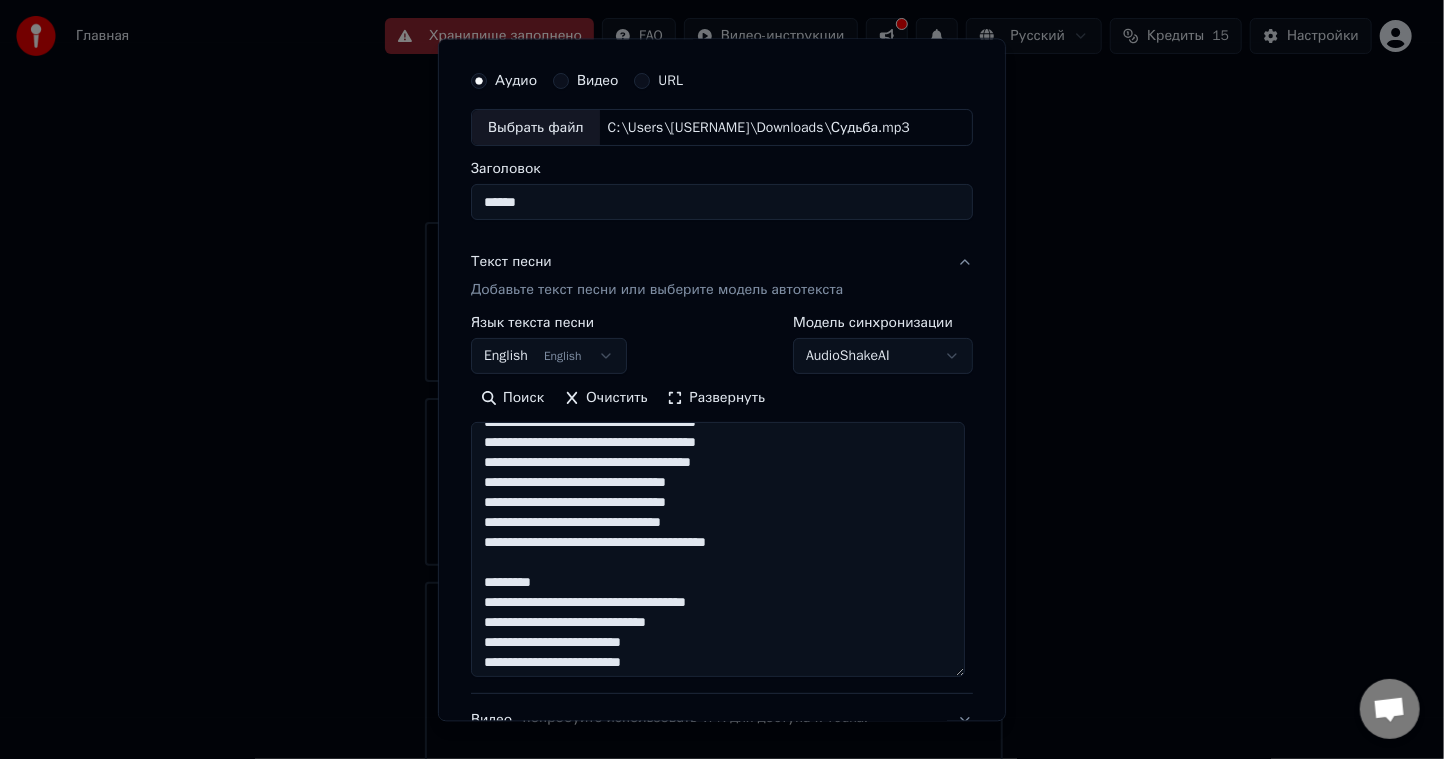 scroll, scrollTop: 200, scrollLeft: 0, axis: vertical 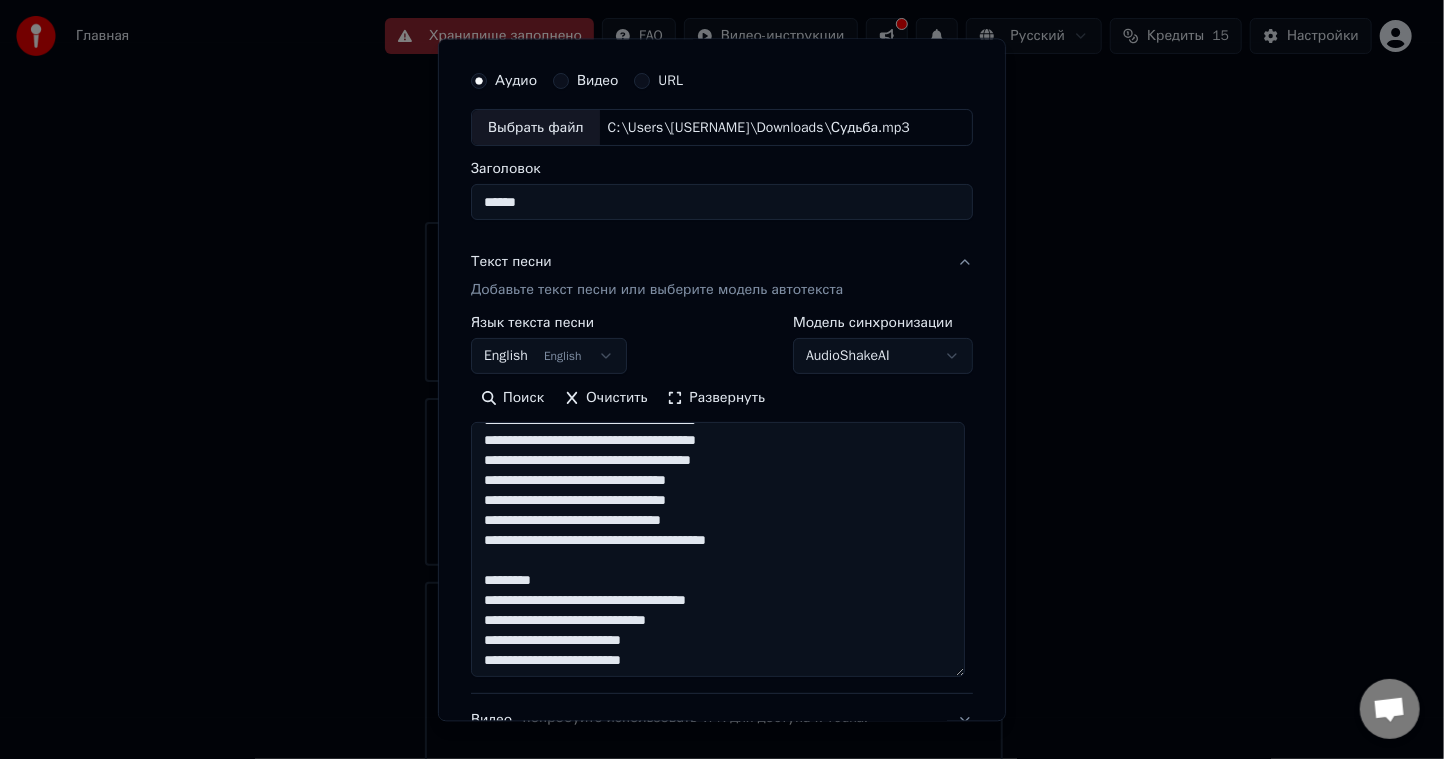 drag, startPoint x: 578, startPoint y: 576, endPoint x: 472, endPoint y: 579, distance: 106.04244 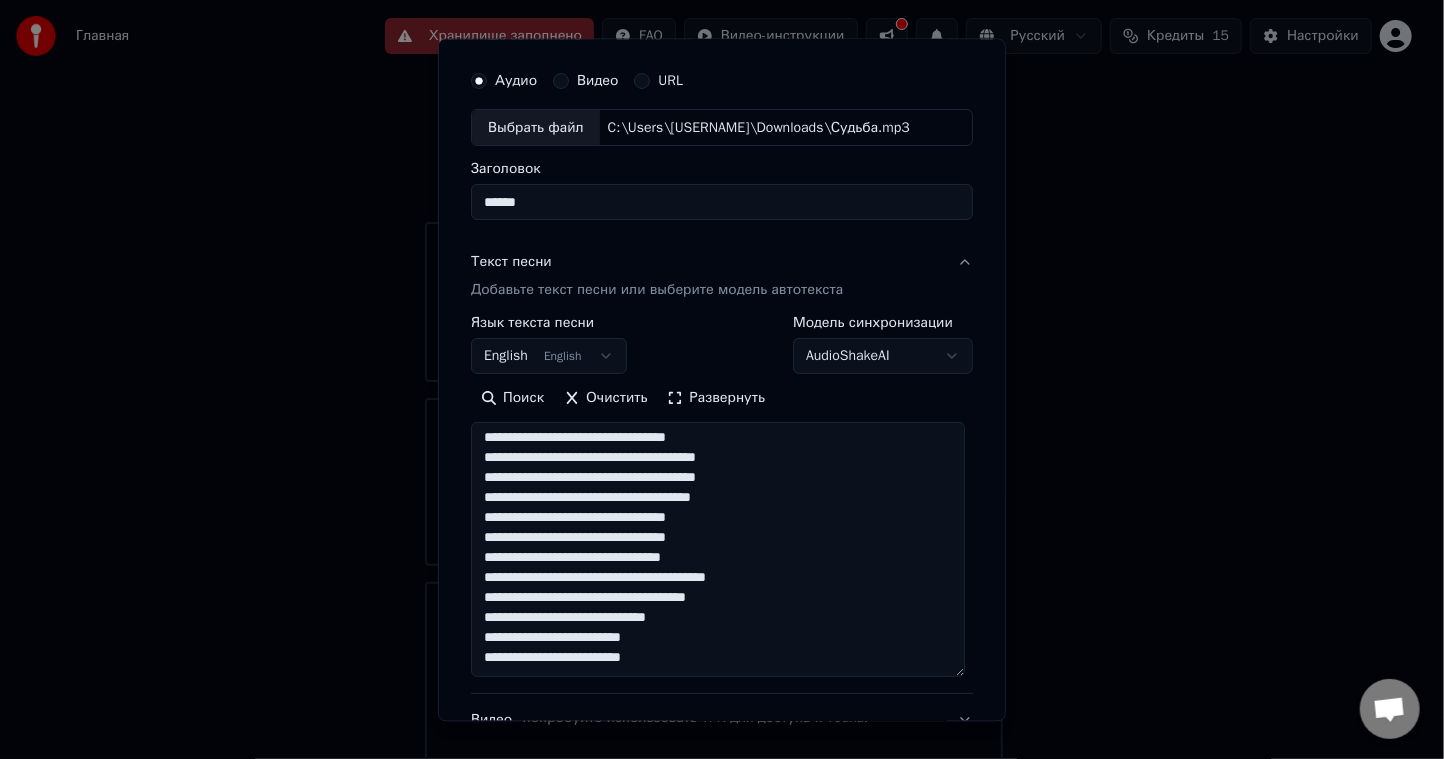 scroll, scrollTop: 182, scrollLeft: 0, axis: vertical 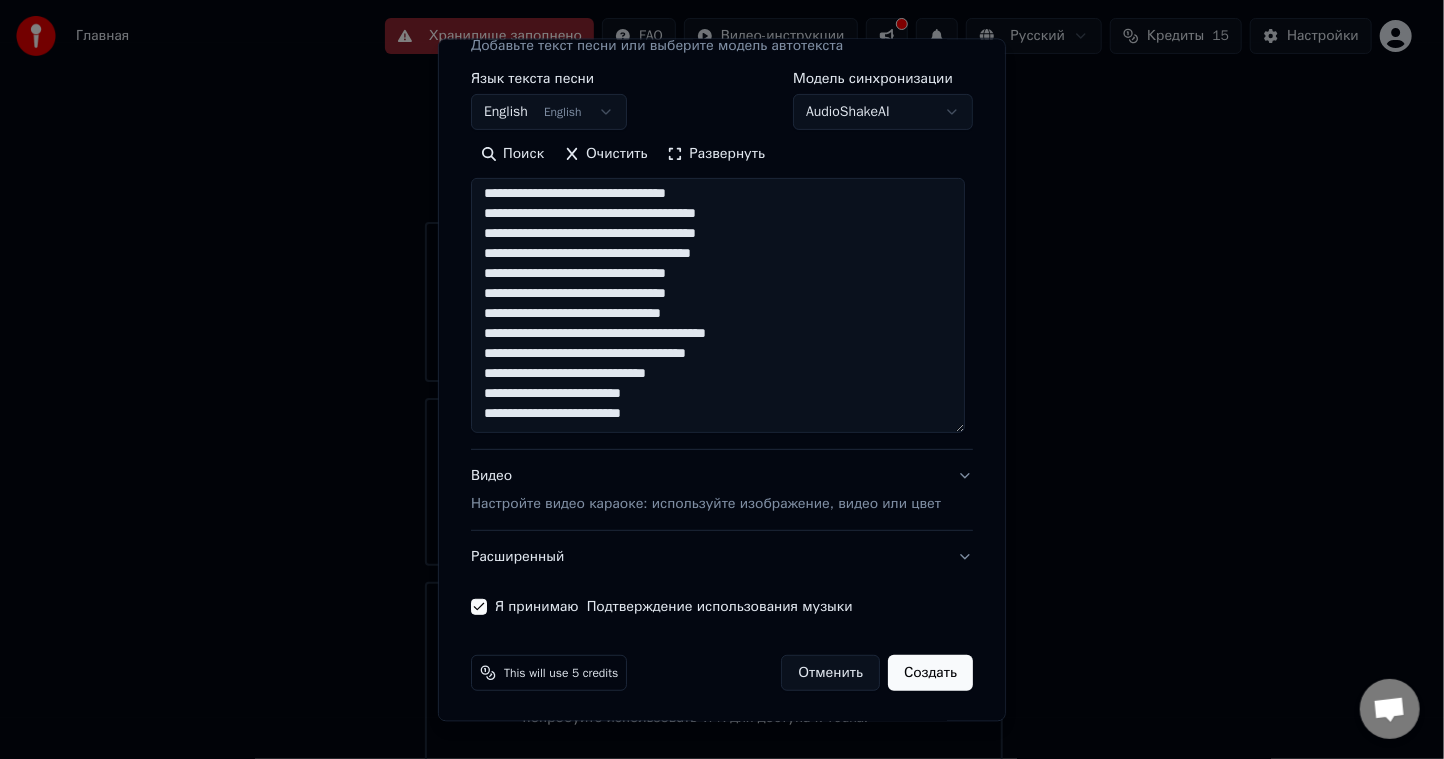 type on "**********" 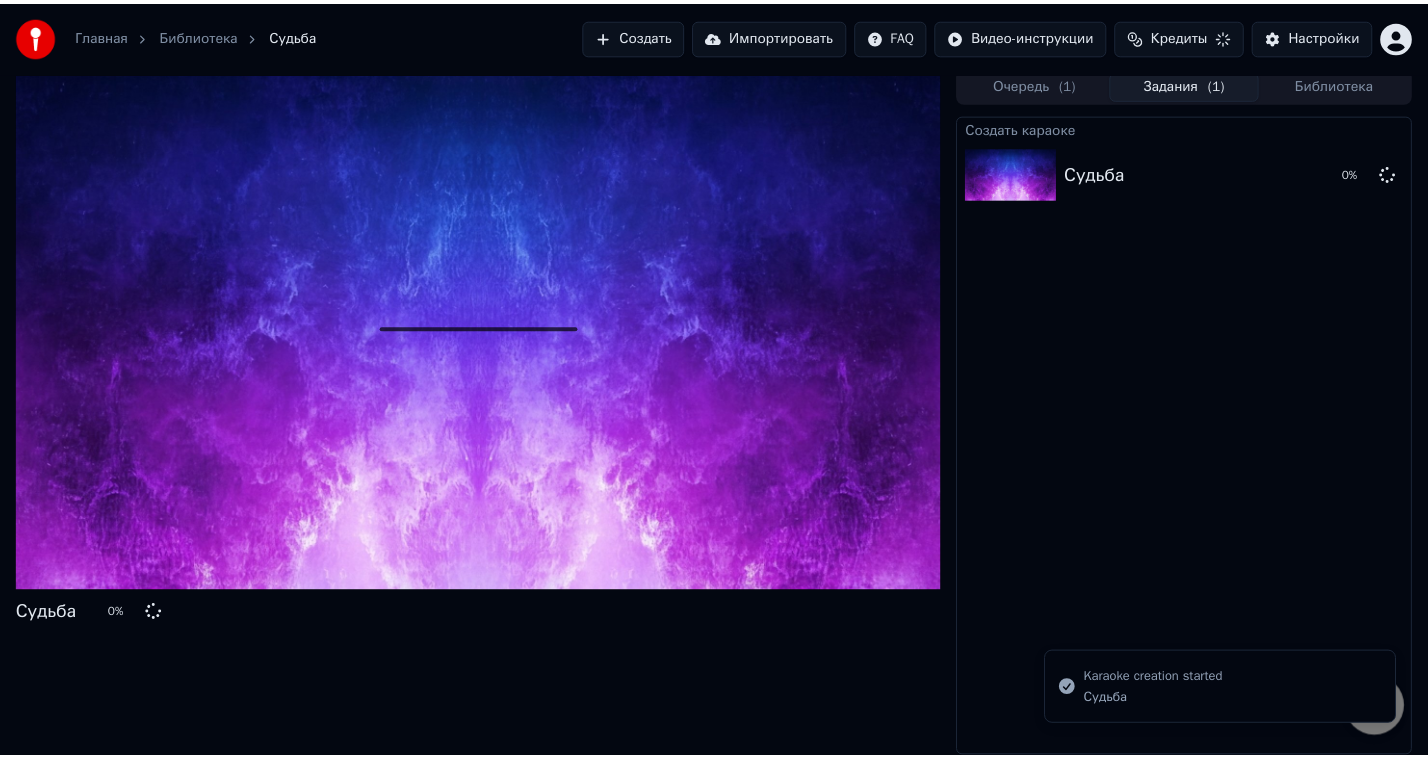 scroll, scrollTop: 6, scrollLeft: 0, axis: vertical 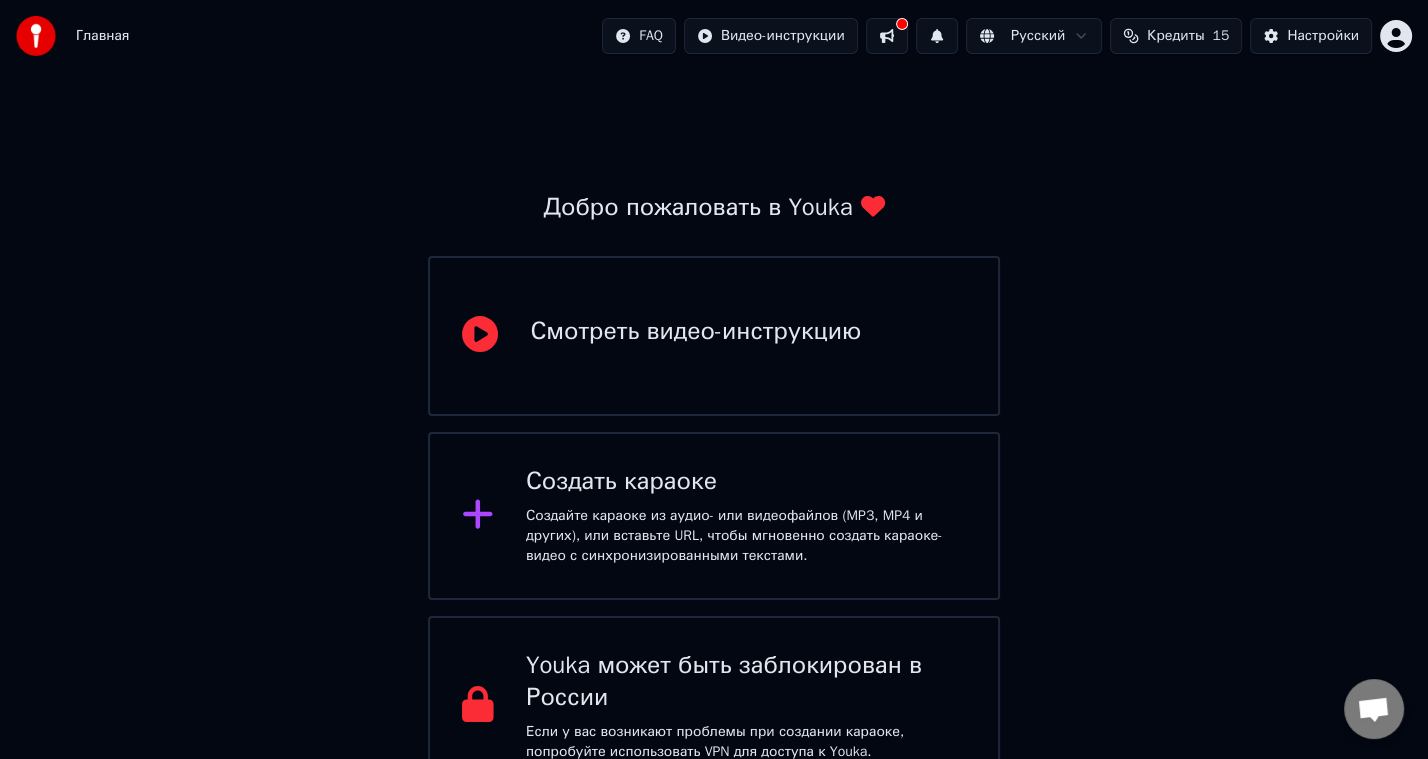 click on "Создайте караоке из аудио- или видеофайлов (MP3, MP4 и других), или вставьте URL, чтобы мгновенно создать караоке-видео с синхронизированными текстами." at bounding box center [746, 536] 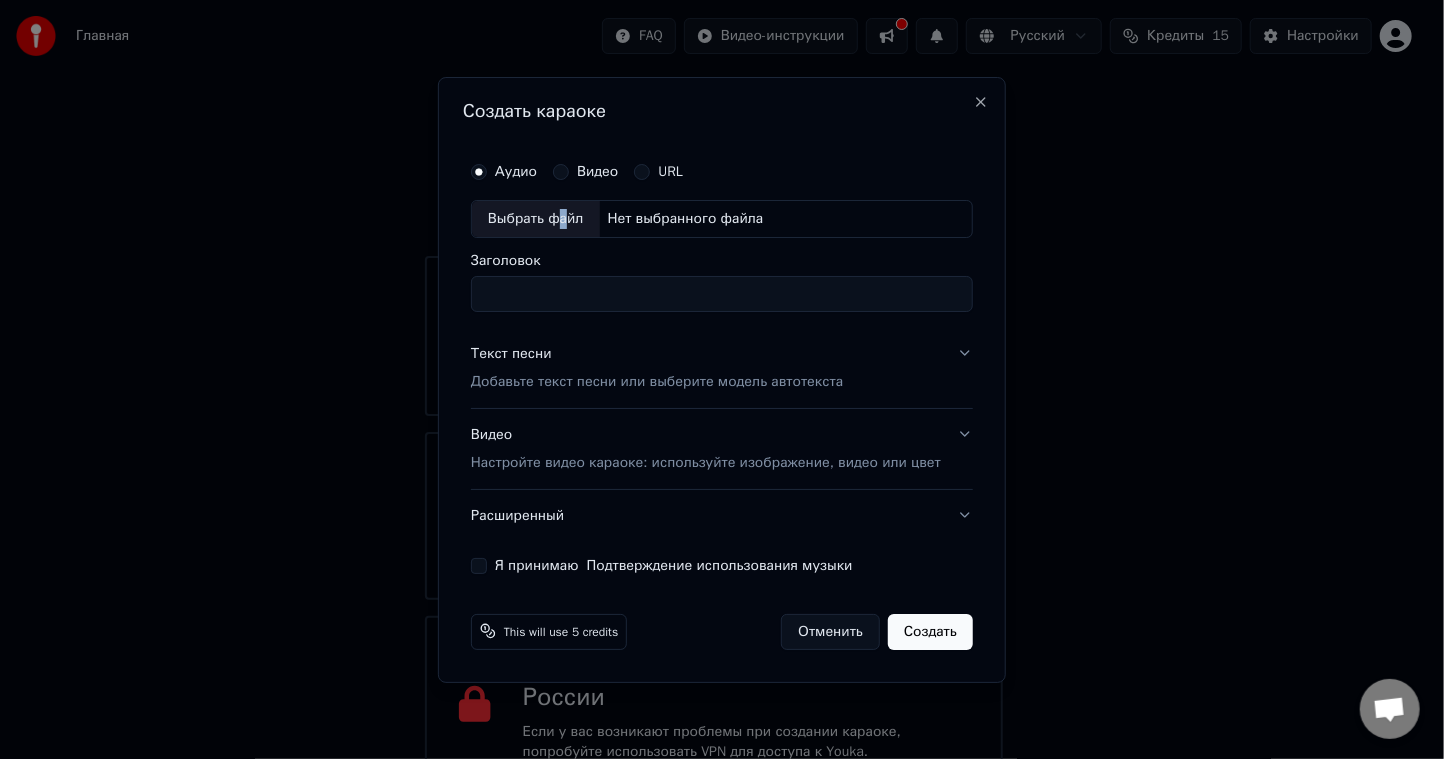 click on "Выбрать файл" at bounding box center (536, 219) 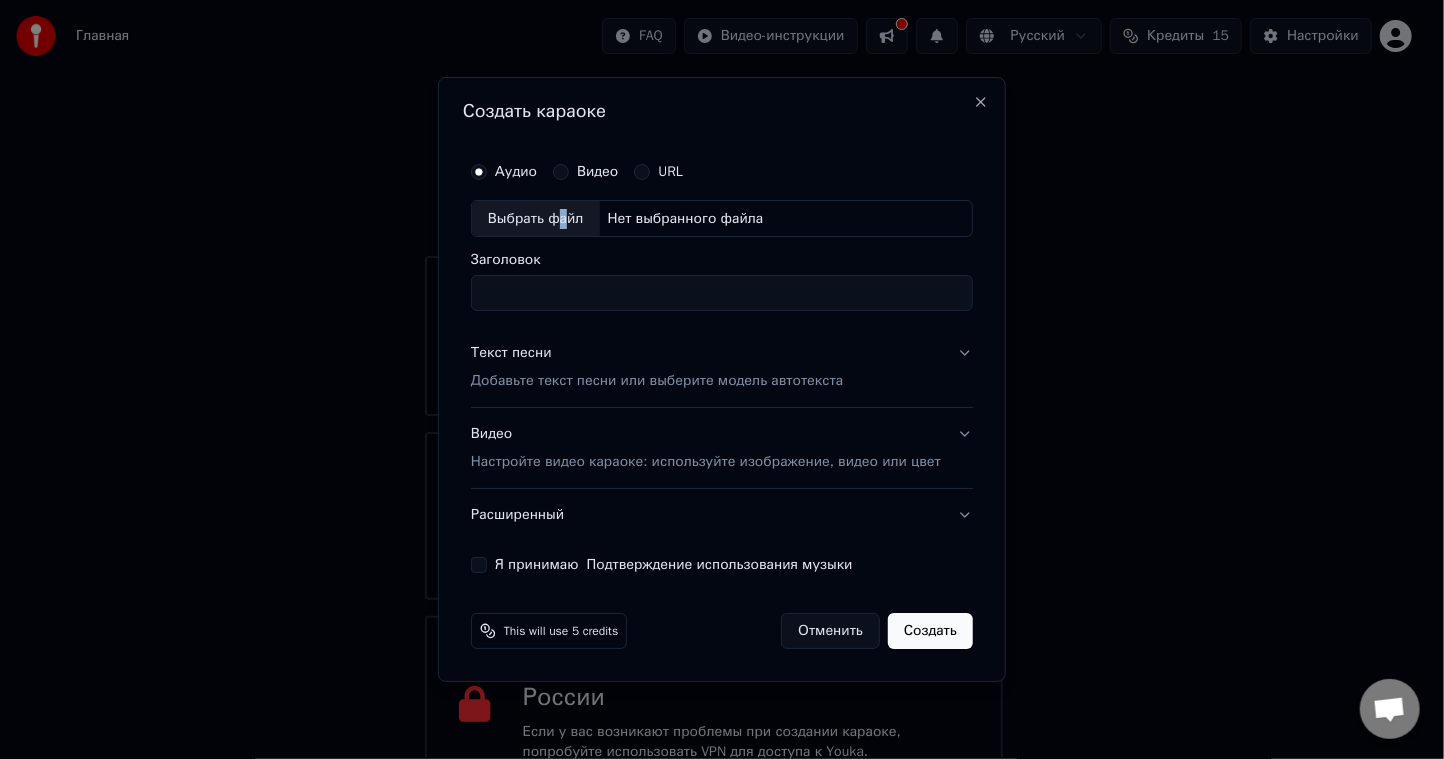 type on "******" 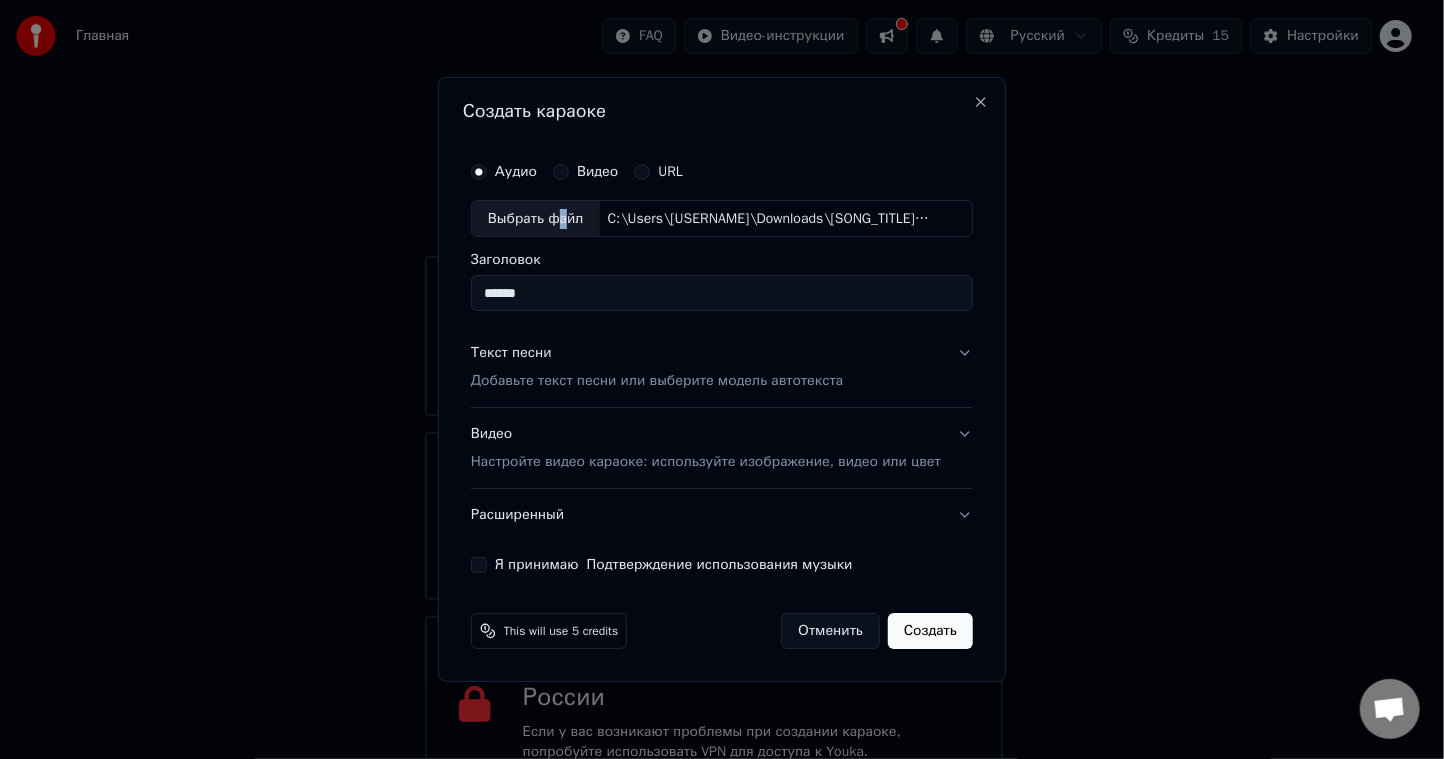 click on "Текст песни Добавьте текст песни или выберите модель автотекста" at bounding box center [722, 368] 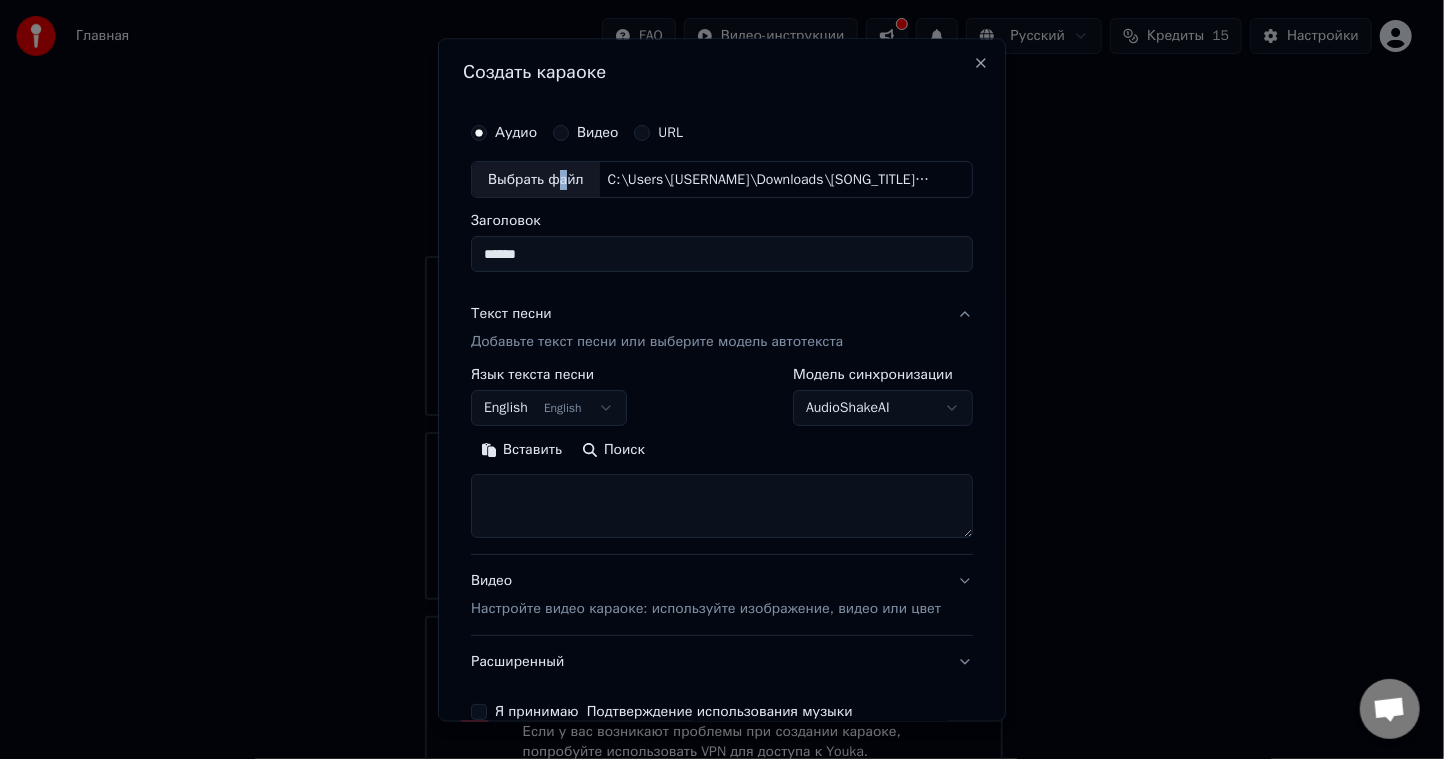 click on "Главная FAQ Видео-инструкции Русский Кредиты 15 Настройки Добро пожаловать в Youka Смотреть видео-инструкцию Создать караоке Создайте караоке из аудио- или видеофайлов (MP3, MP4 и других), или вставьте URL, чтобы мгновенно создать караоке-видео с синхронизированными текстами. Youka может быть заблокирован в России Если у вас возникают проблемы при создании караоке, попробуйте использовать VPN для доступа к Youka. Создать караоке Аудио Видео URL Выбрать файл C:\Users\[USERNAME]\[DOWNLOADS]\[SONG_TITLE].mp3 Заголовок ****** Текст песни Добавьте текст песни или выберите модель автотекста ***" at bounding box center [714, 398] 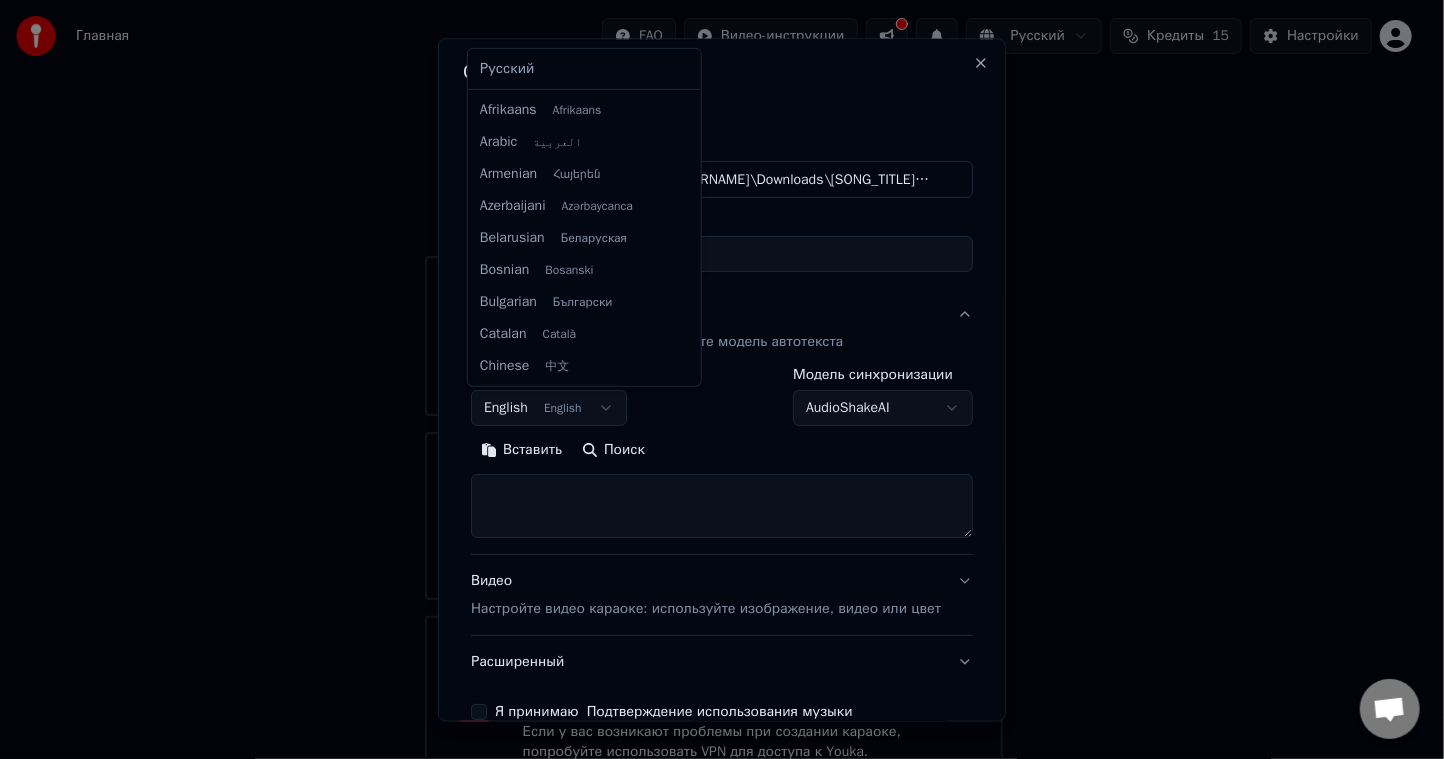scroll, scrollTop: 159, scrollLeft: 0, axis: vertical 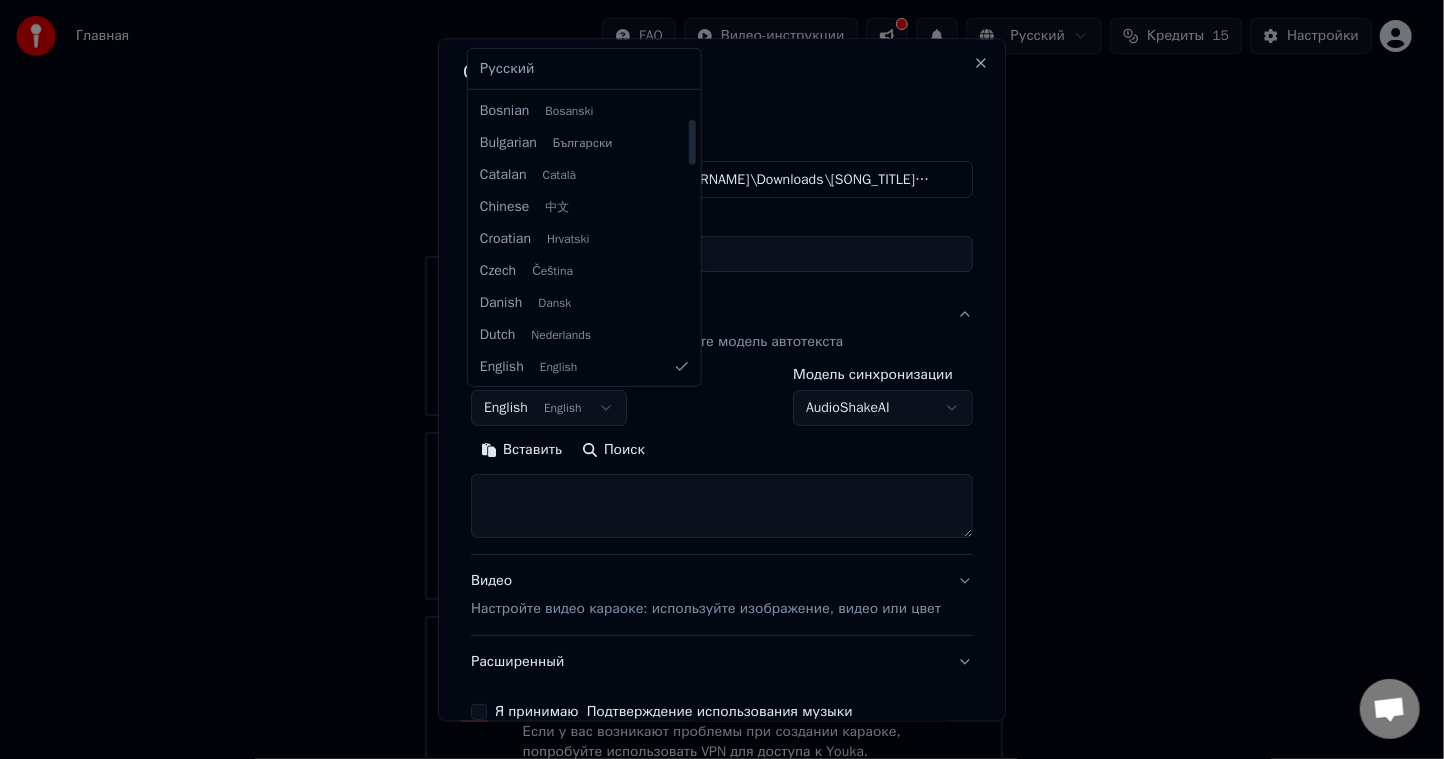select on "**" 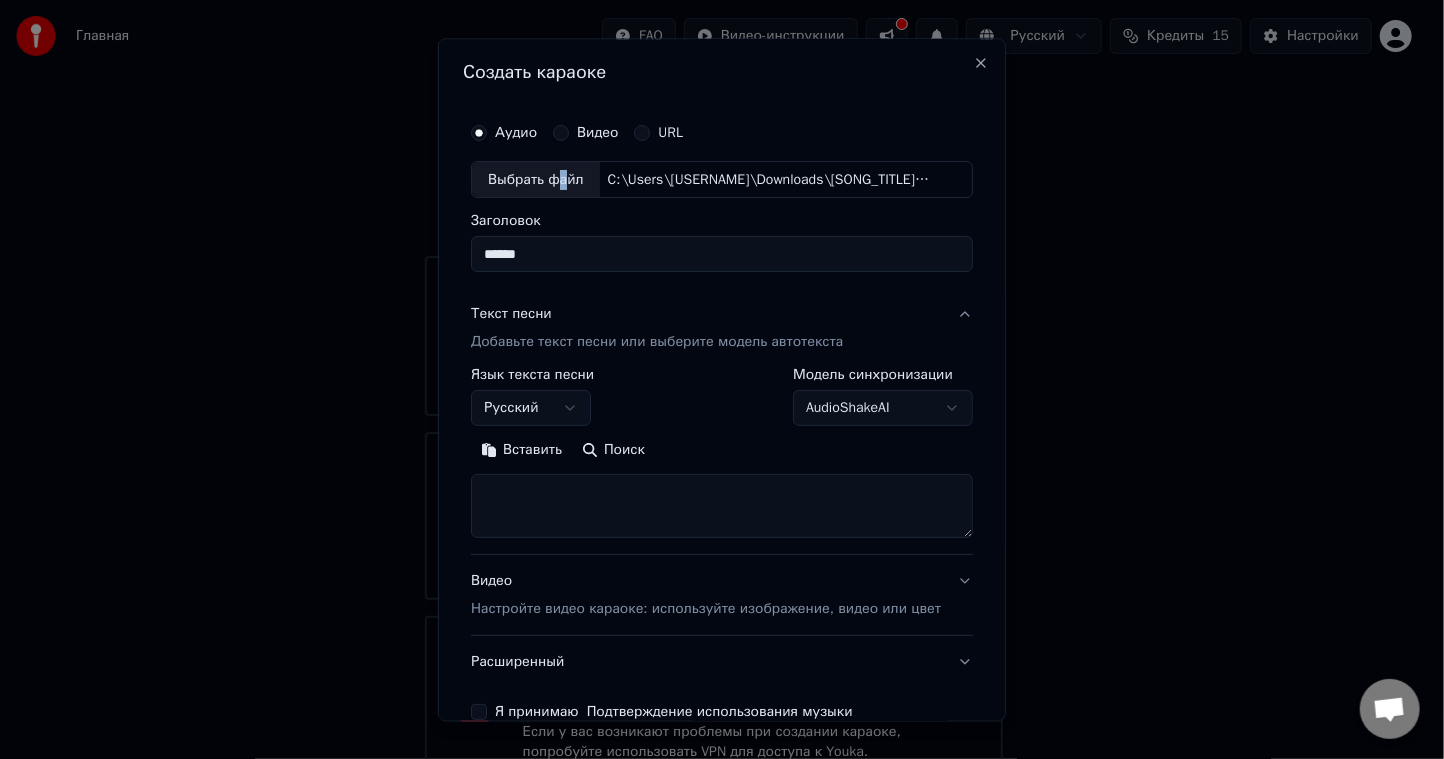 click on "Вставить" at bounding box center [521, 451] 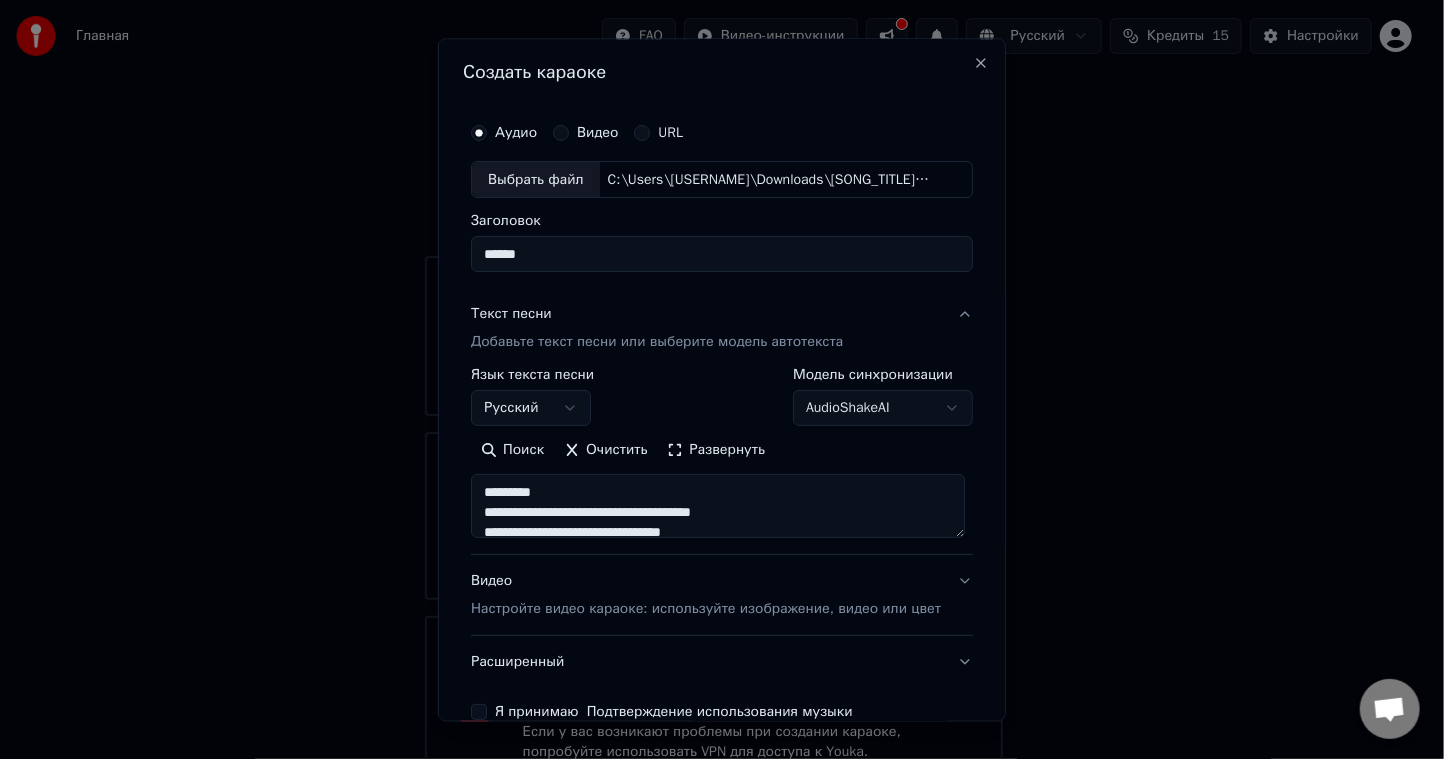 drag, startPoint x: 572, startPoint y: 491, endPoint x: 457, endPoint y: 493, distance: 115.01739 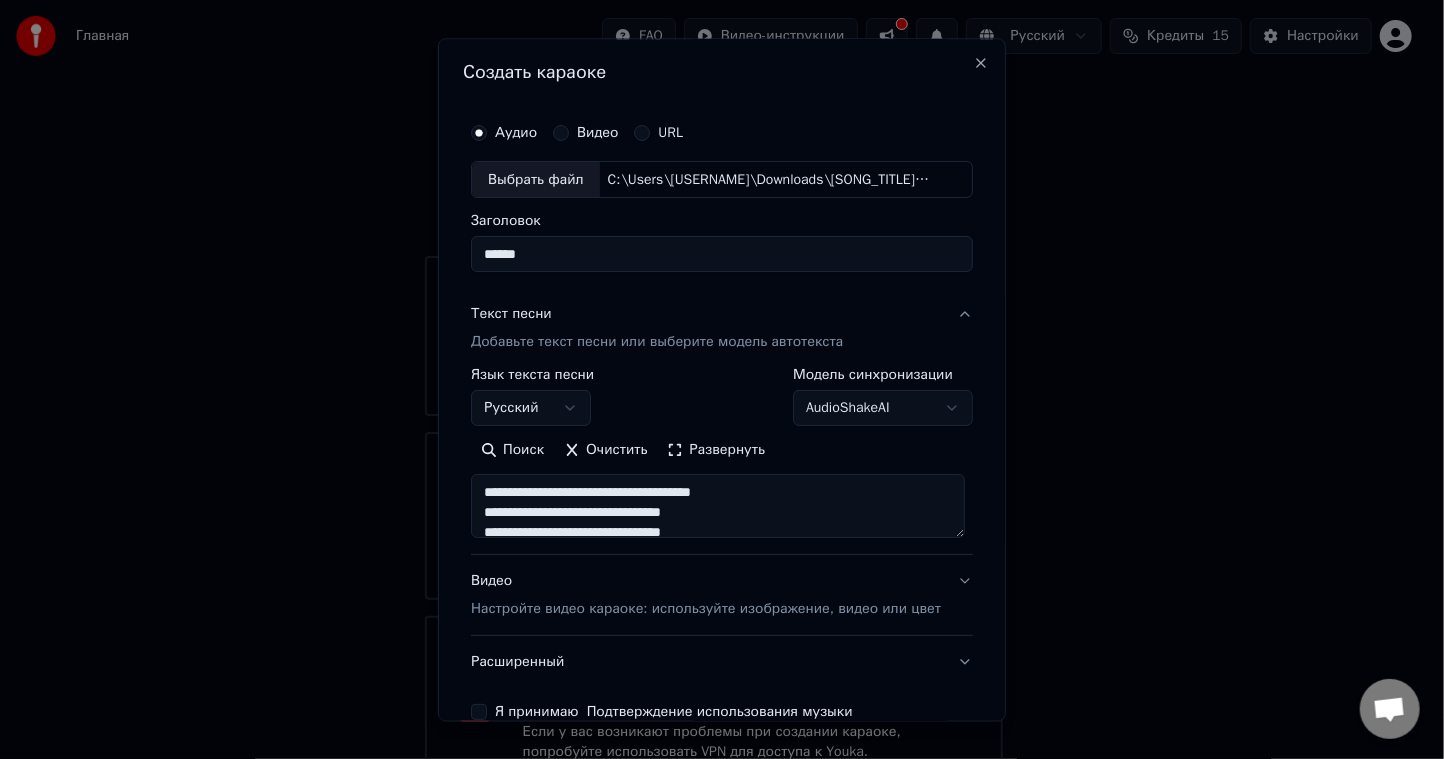 scroll, scrollTop: 4, scrollLeft: 0, axis: vertical 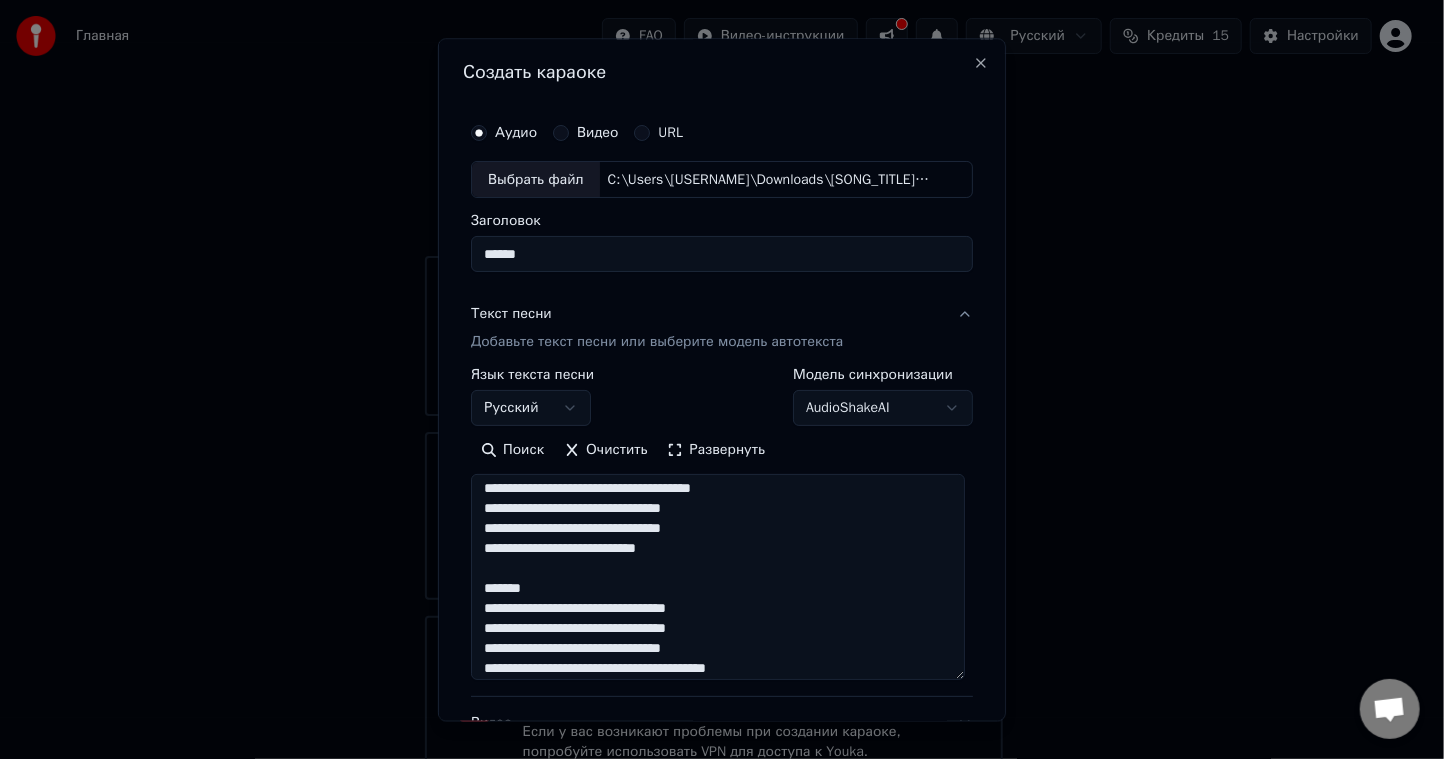 drag, startPoint x: 975, startPoint y: 568, endPoint x: 971, endPoint y: 685, distance: 117.06836 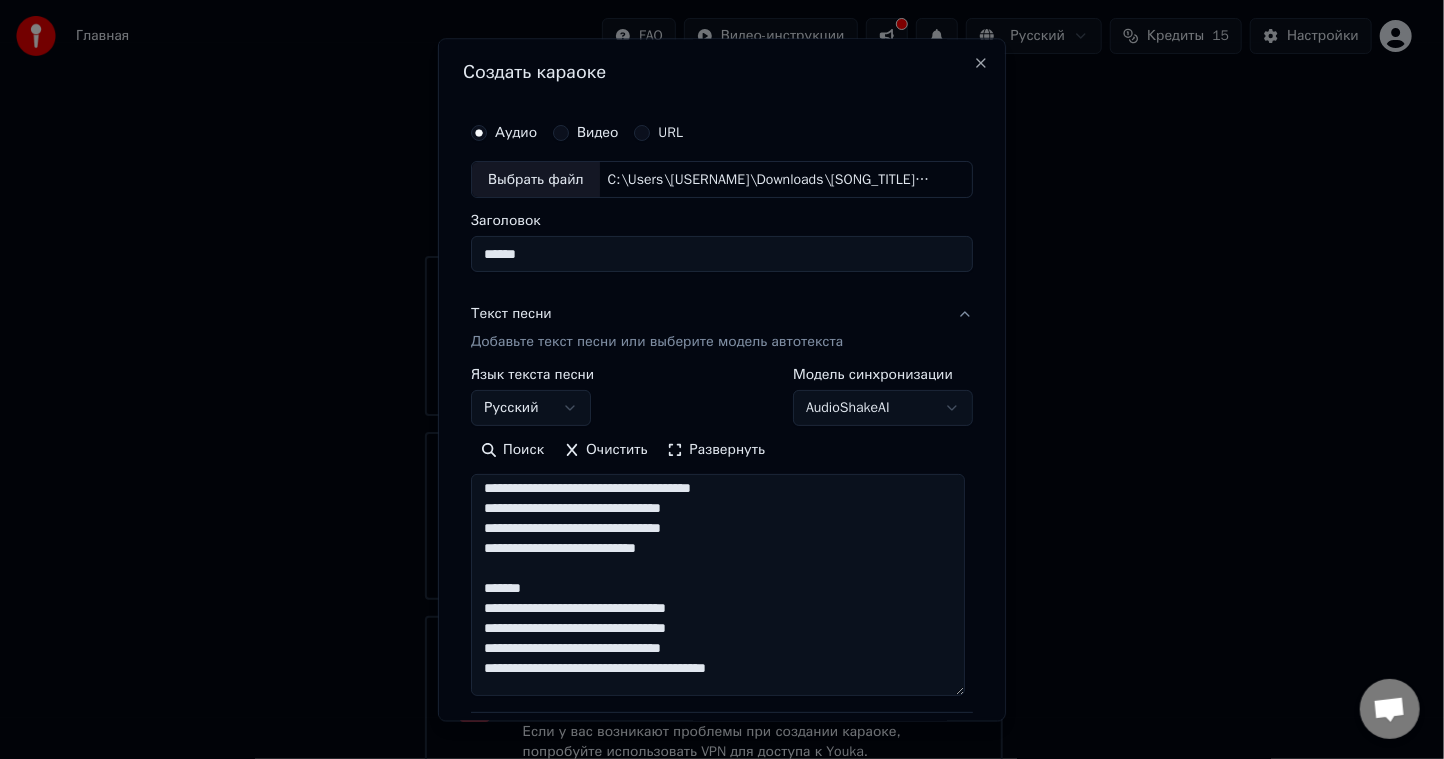 click on "**********" at bounding box center [718, 586] 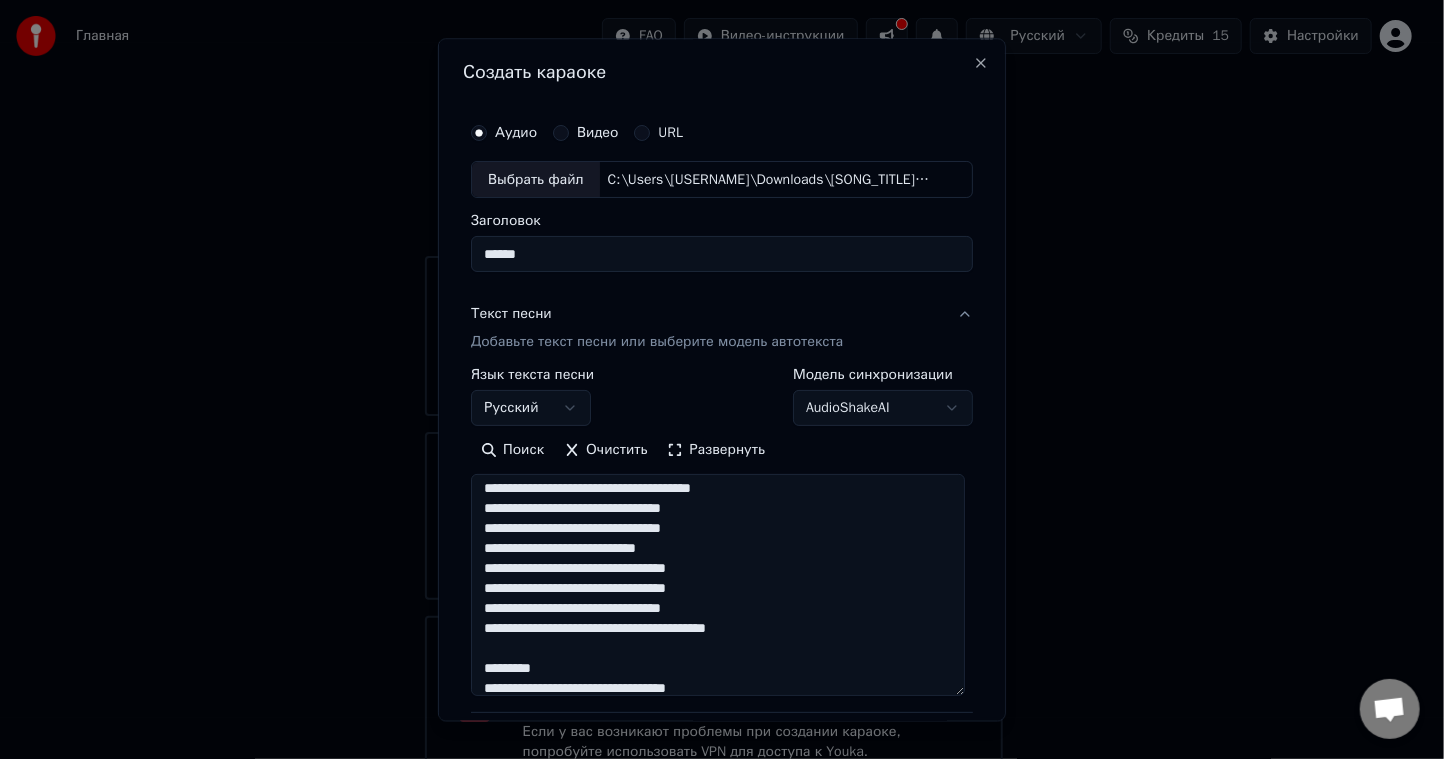 click on "**********" at bounding box center [718, 586] 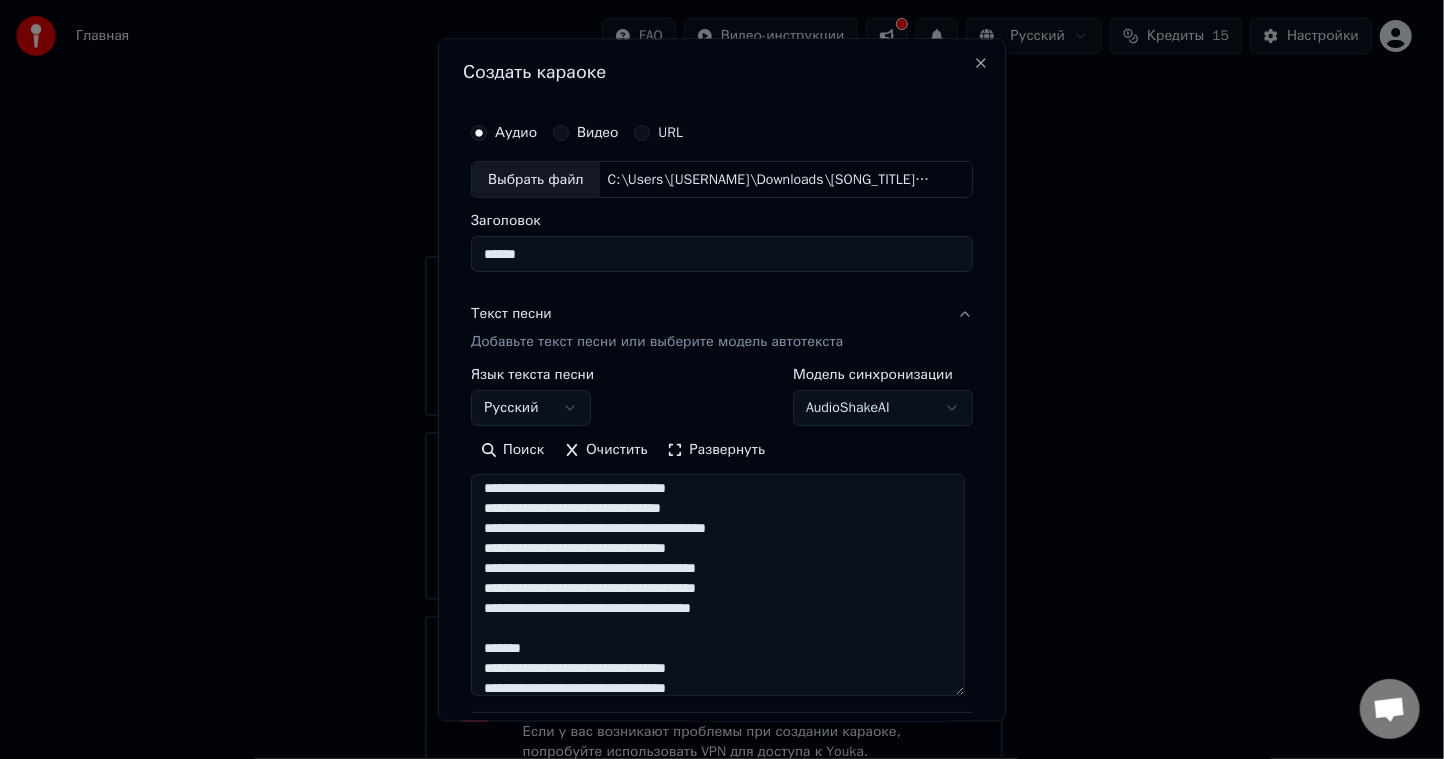 scroll, scrollTop: 204, scrollLeft: 0, axis: vertical 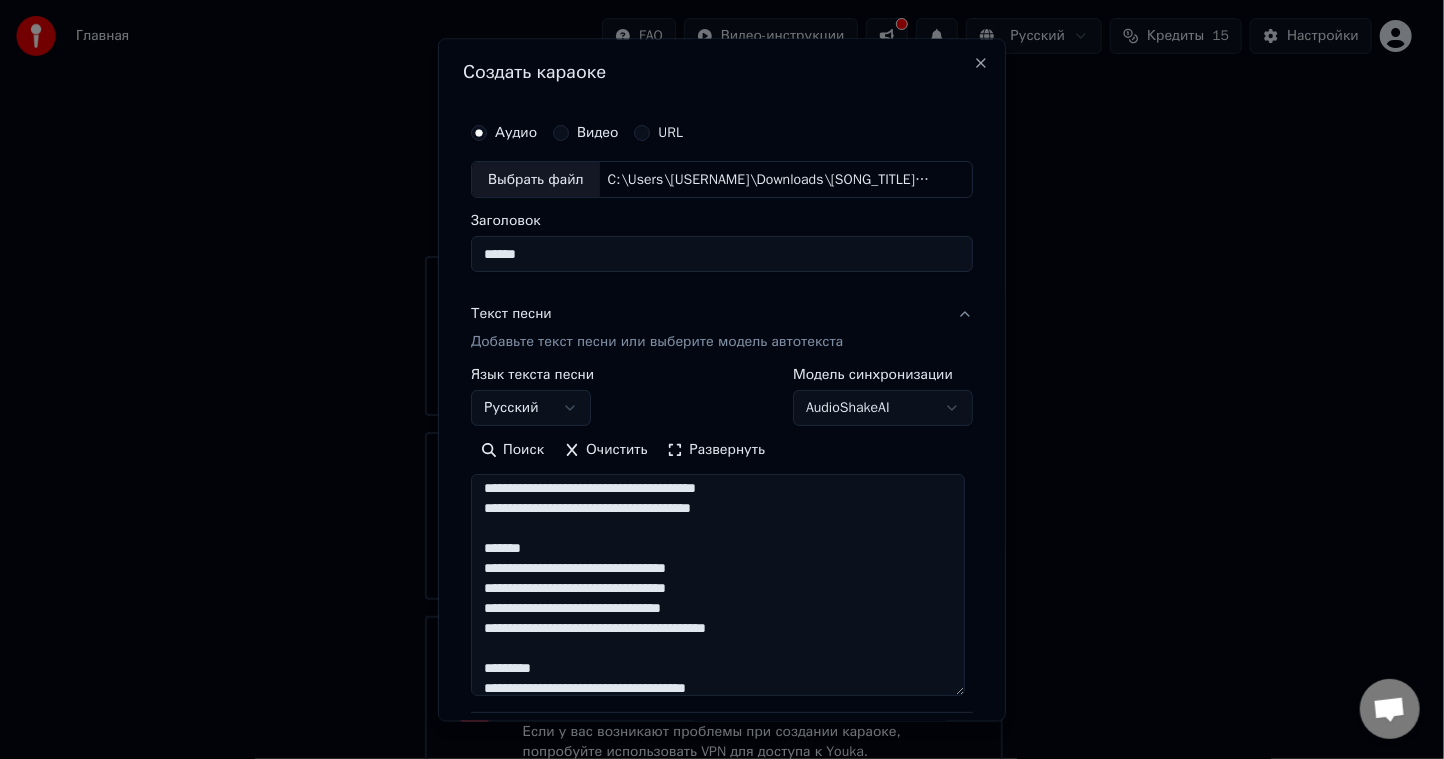 click on "**********" at bounding box center (718, 586) 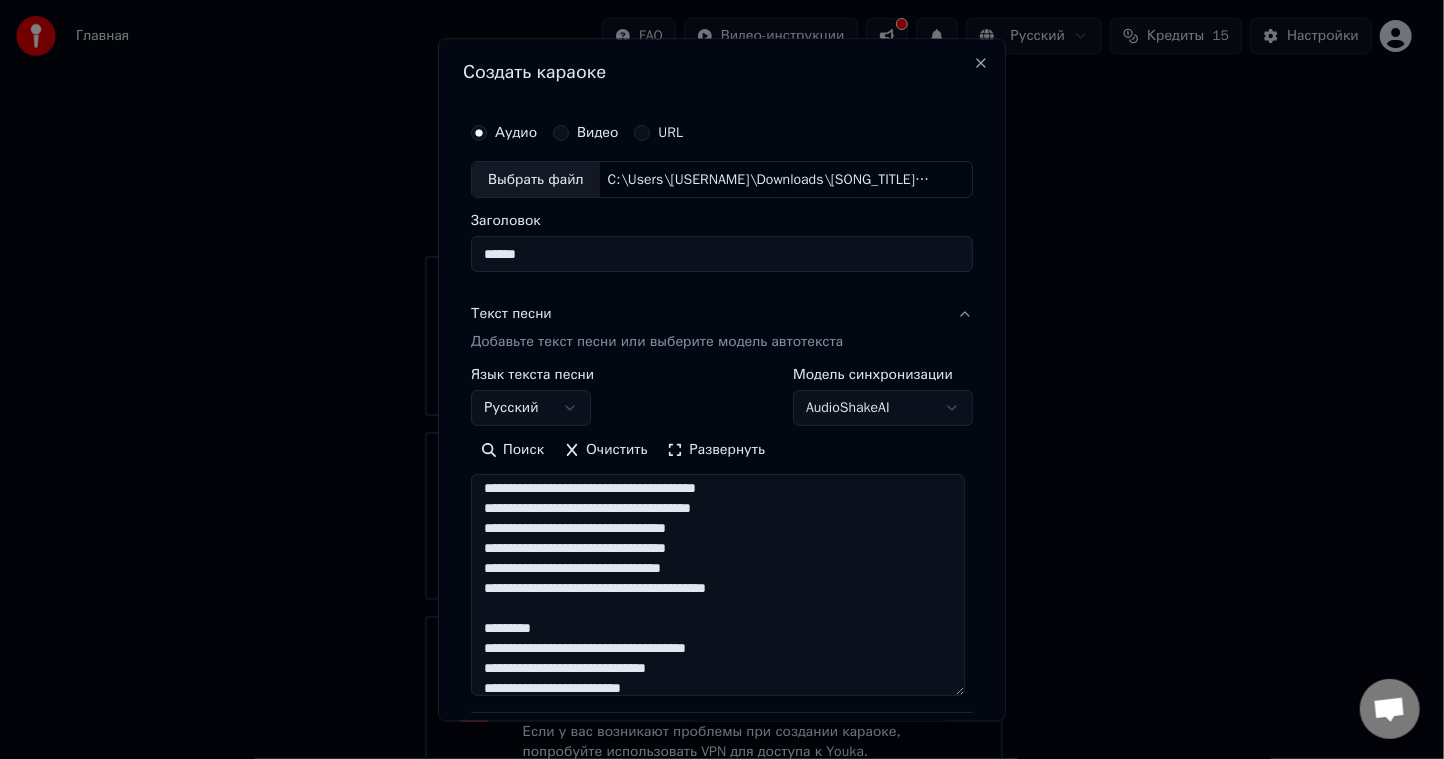 click on "**********" at bounding box center (718, 586) 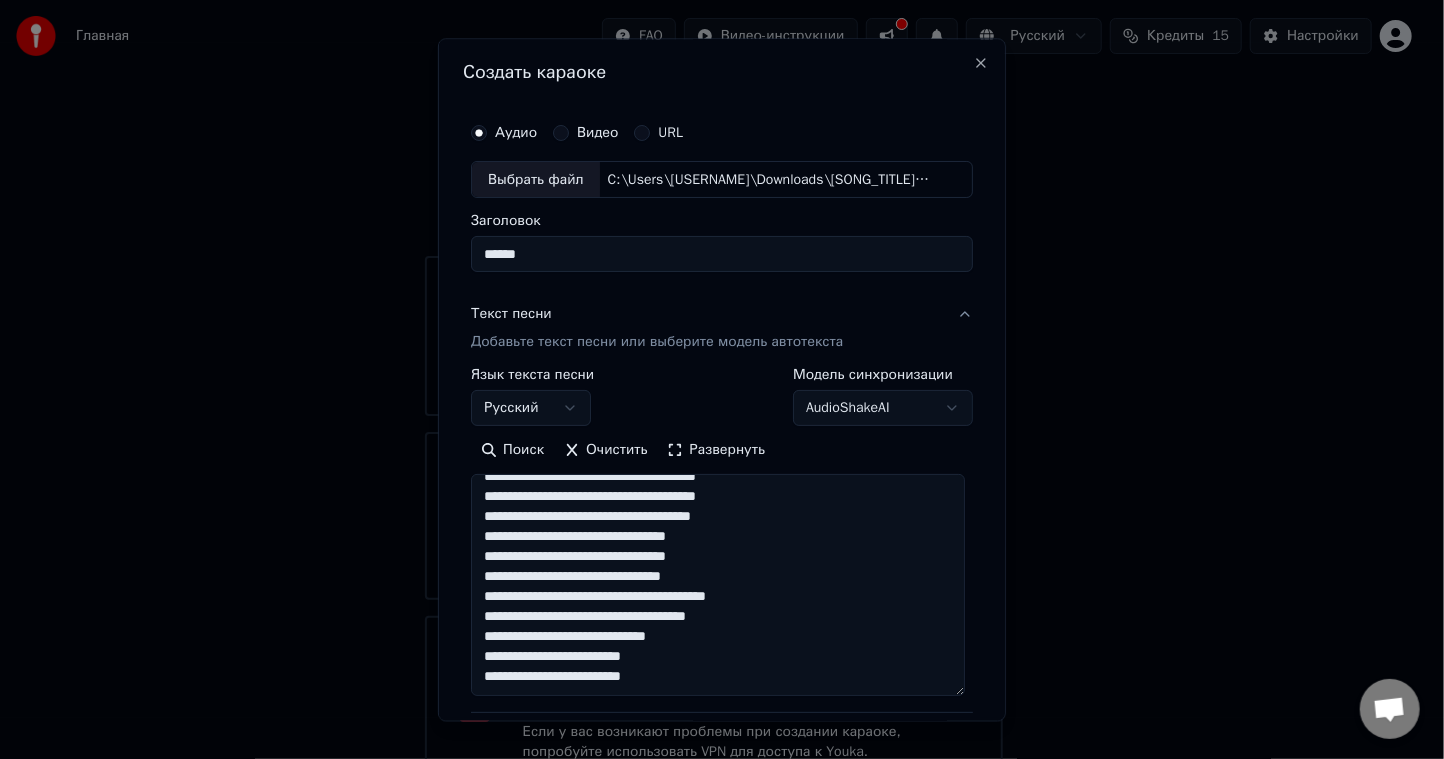 scroll, scrollTop: 215, scrollLeft: 0, axis: vertical 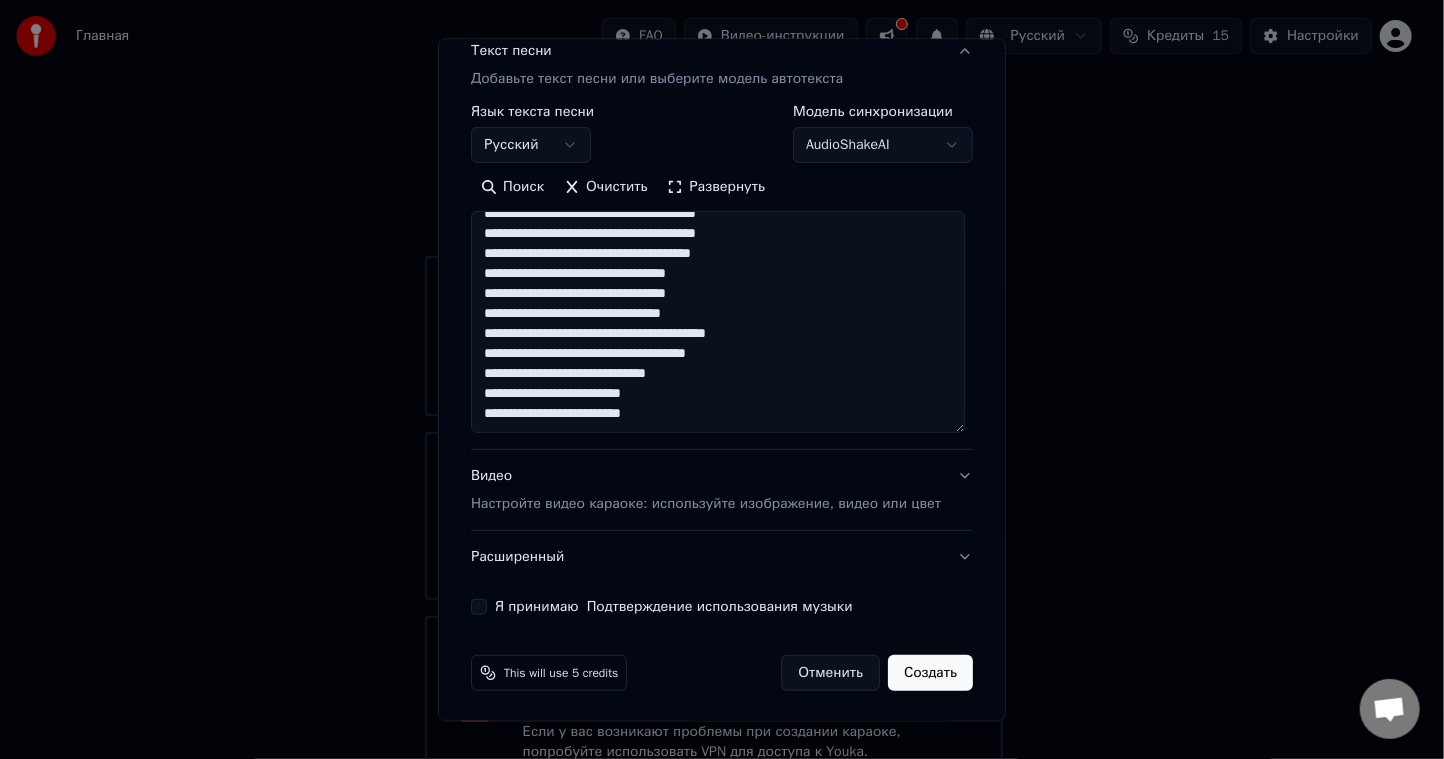 type on "**********" 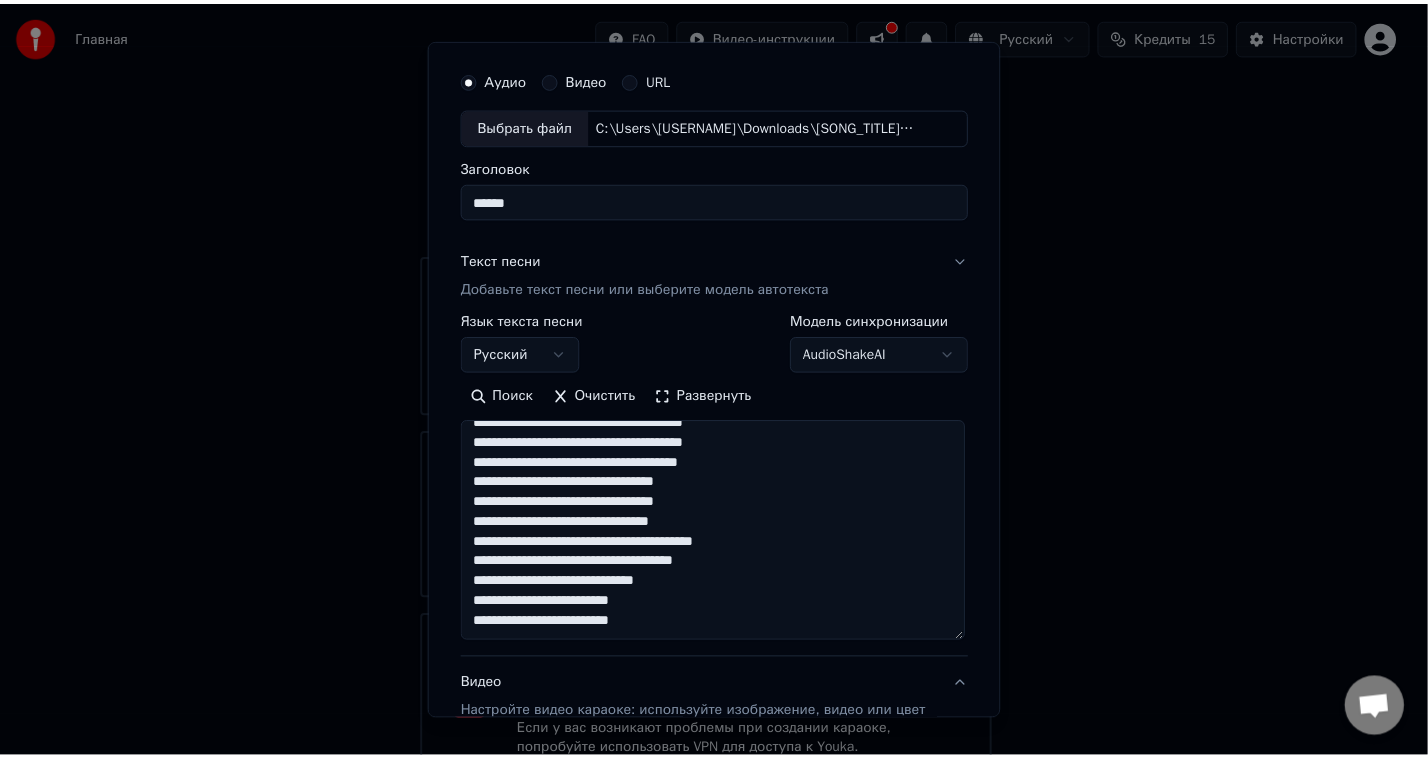 scroll, scrollTop: 52, scrollLeft: 0, axis: vertical 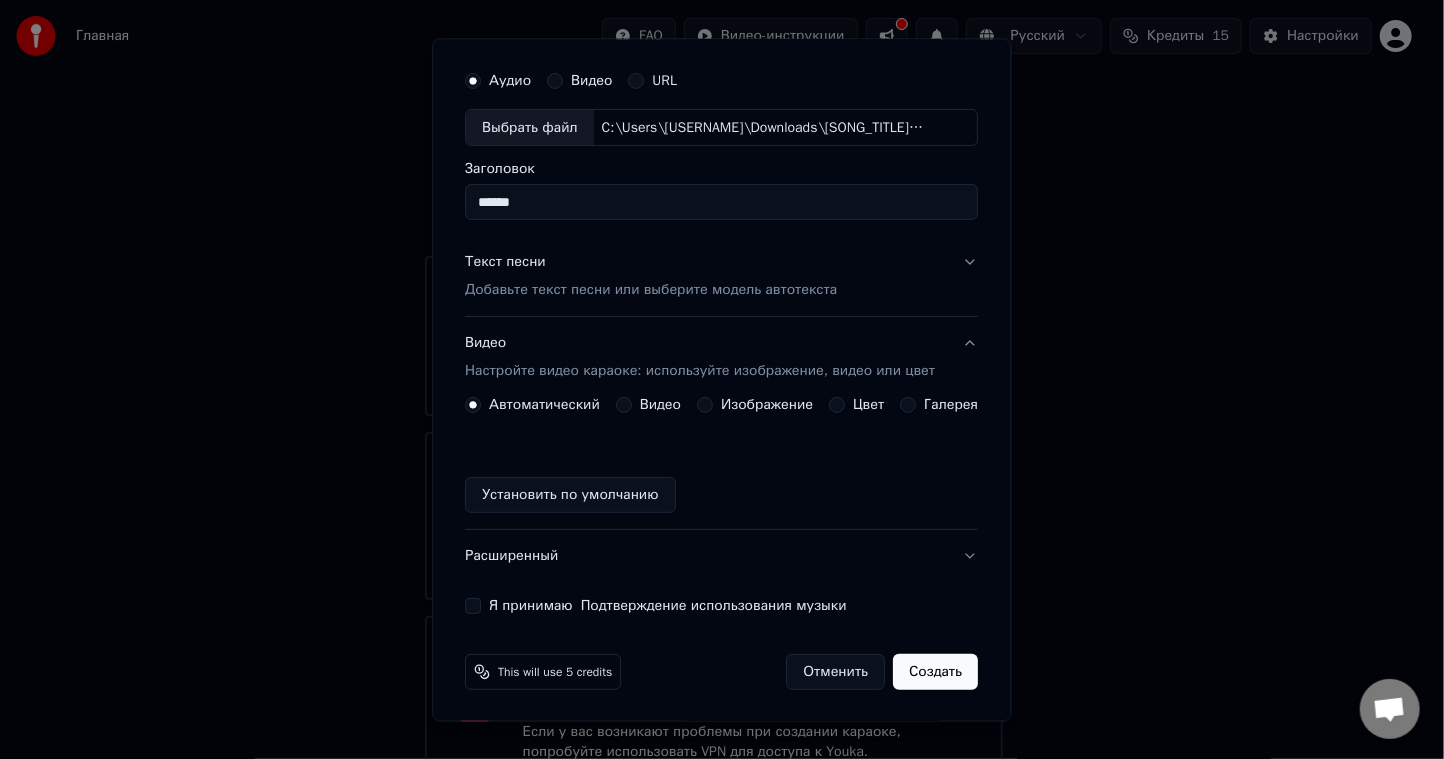 click on "Я принимаю   Подтверждение использования музыки" at bounding box center (473, 607) 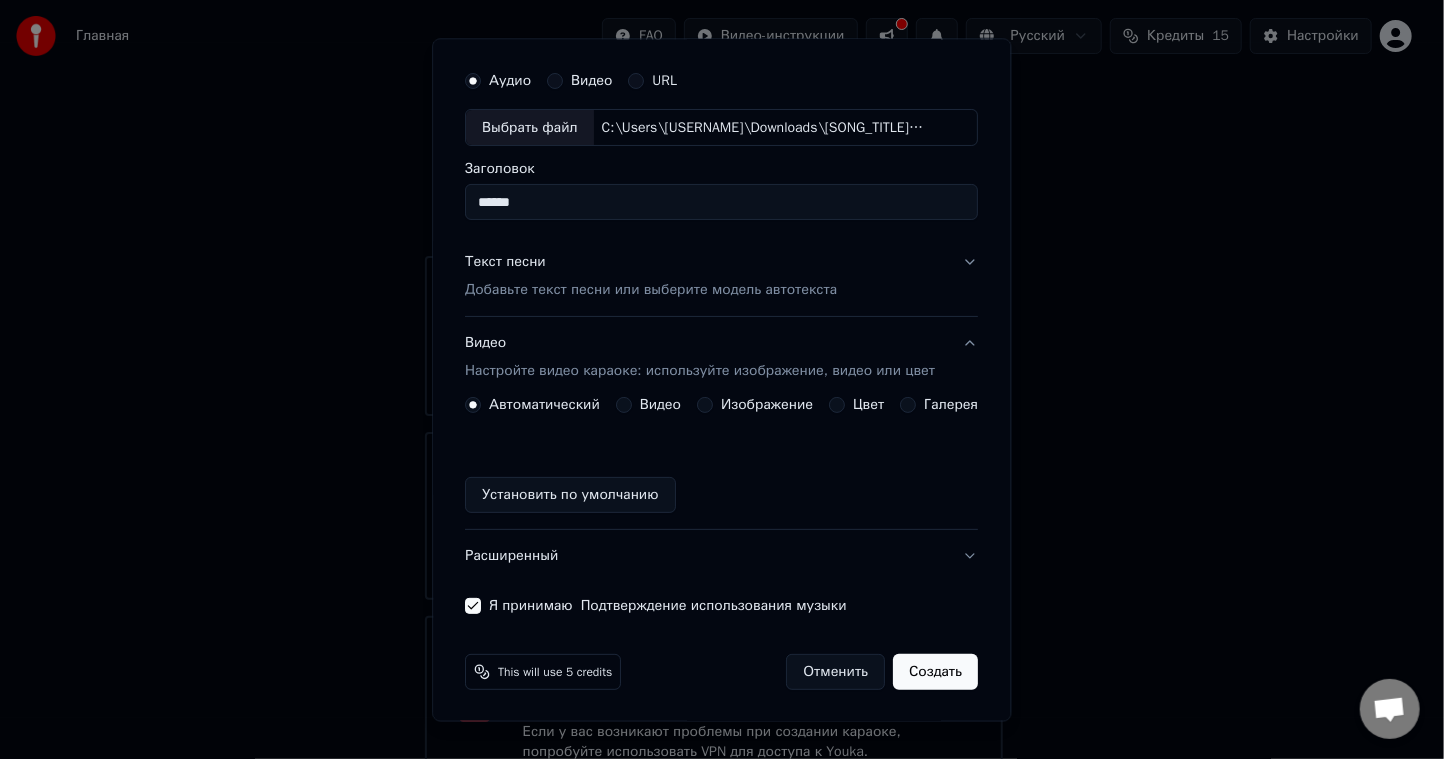 click on "Создать" at bounding box center (936, 673) 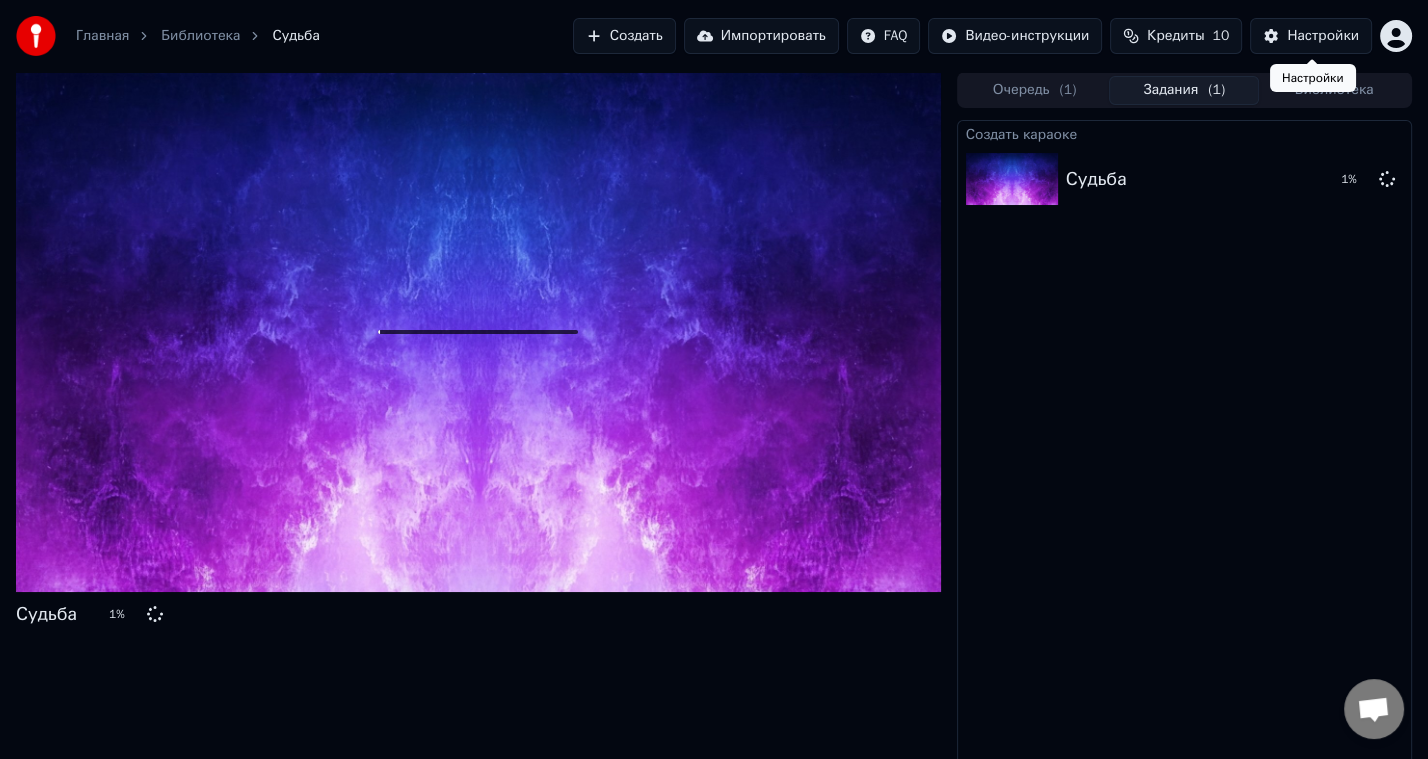click on "Настройки" at bounding box center (1323, 36) 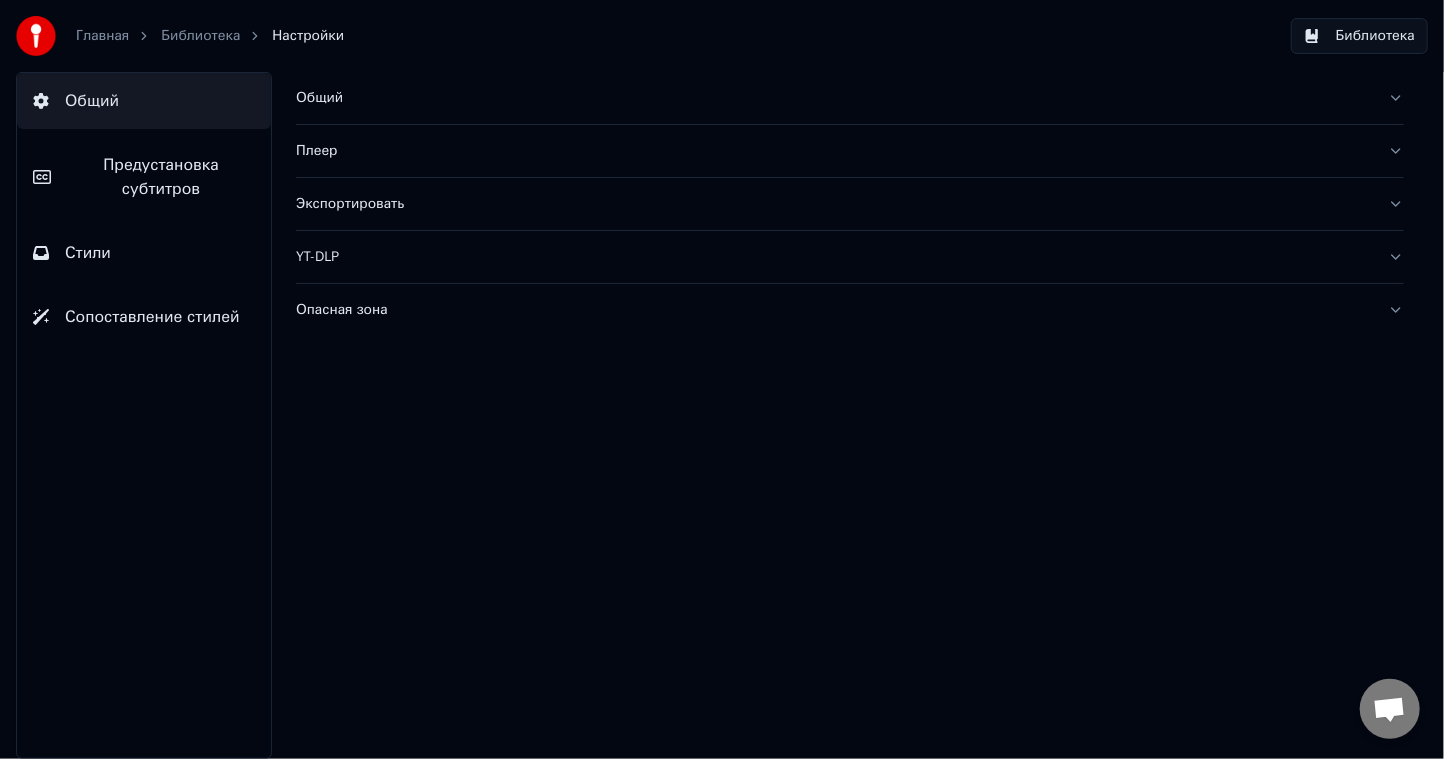click on "Экспортировать" at bounding box center (850, 204) 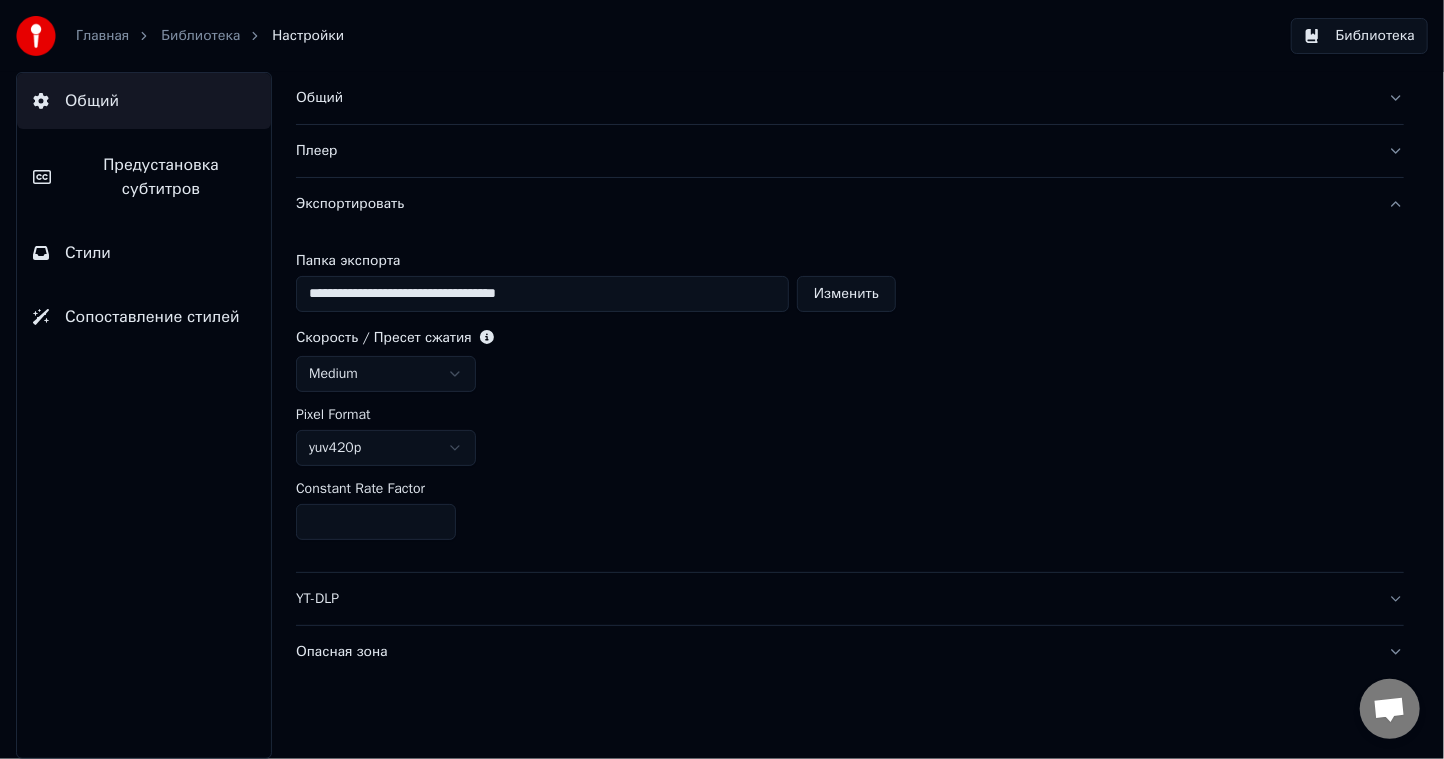 click on "Изменить" at bounding box center (846, 294) 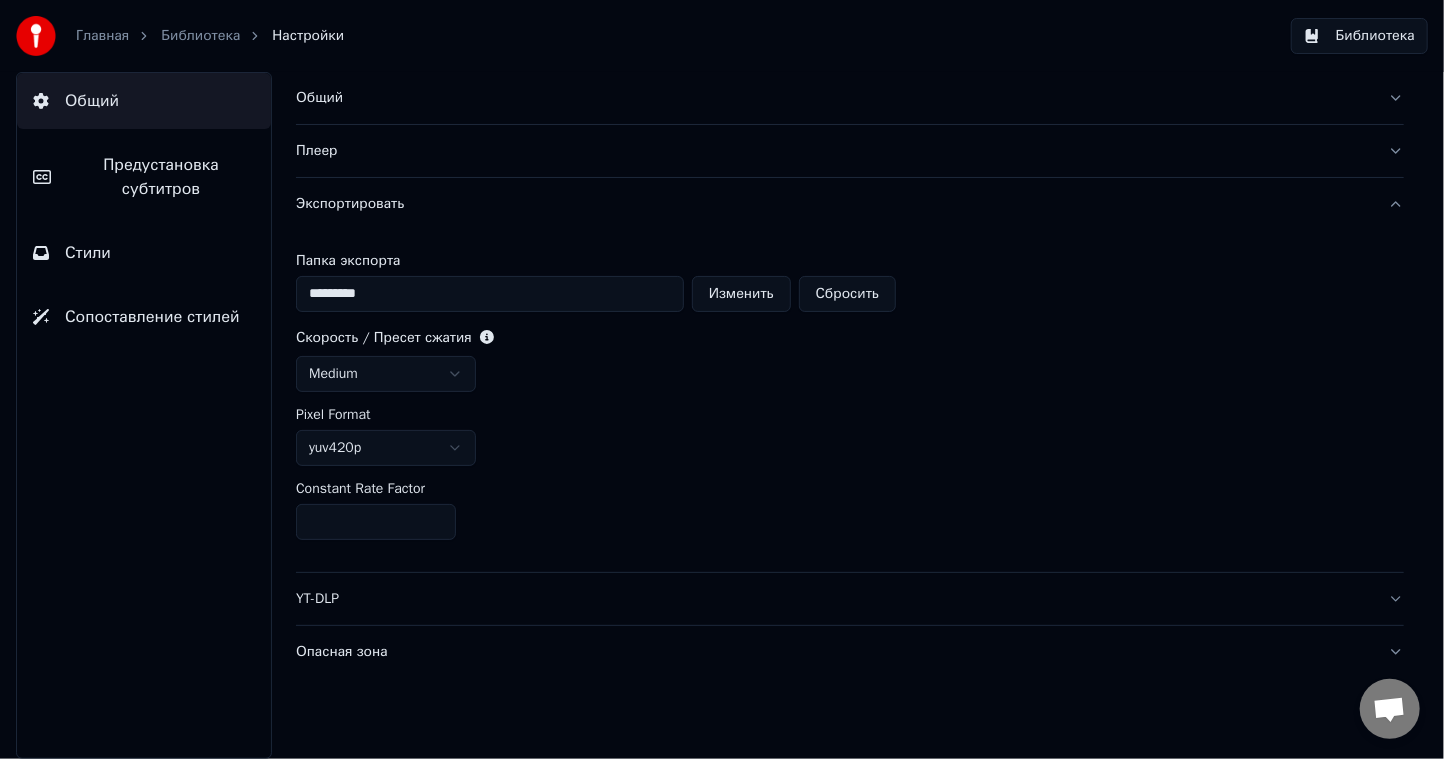 click on "Главная" at bounding box center (102, 36) 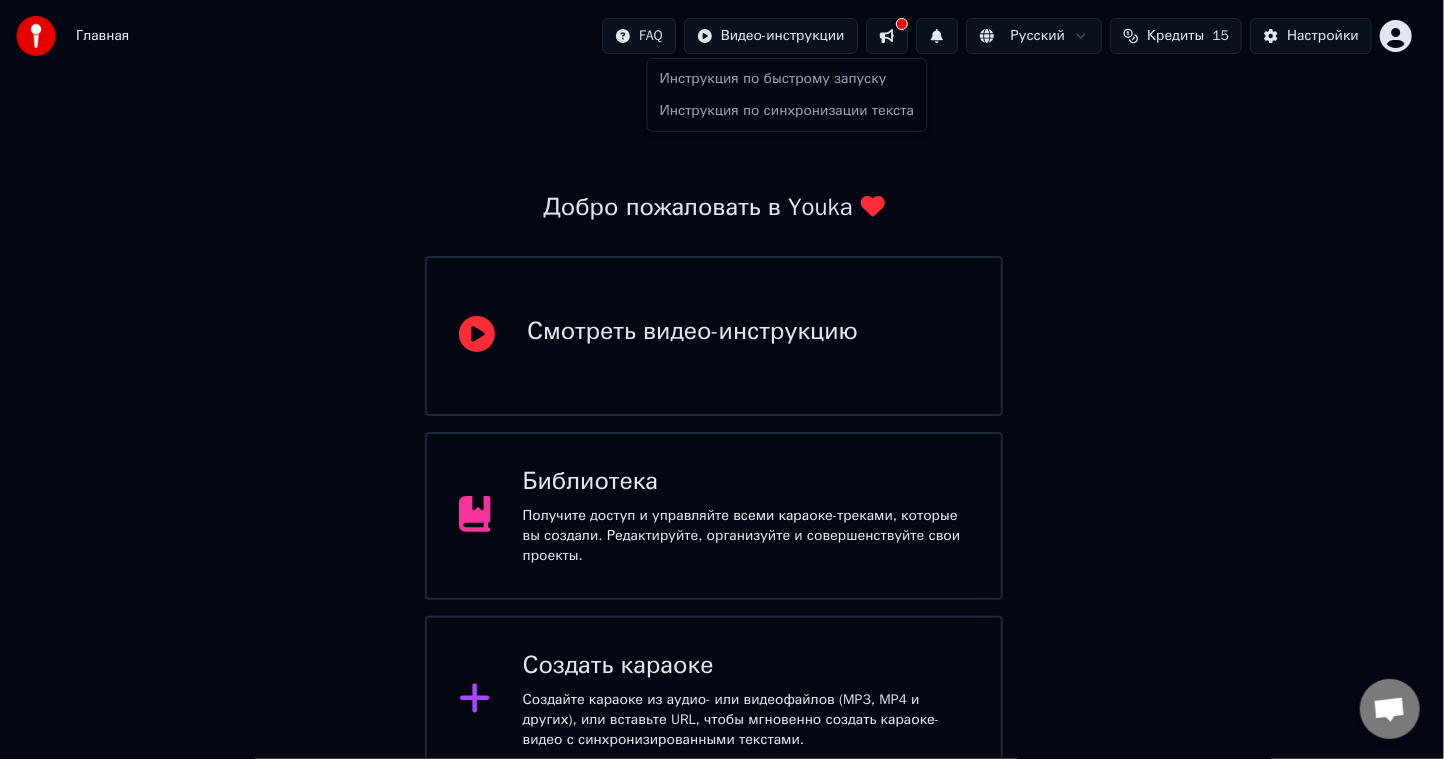 click on "Главная FAQ Видео-инструкции Русский Кредиты 15 Настройки Добро пожаловать в Youka Смотреть видео-инструкцию Библиотека Получите доступ и управляйте всеми караоке-треками, которые вы создали. Редактируйте, организуйте и совершенствуйте свои проекты. Создать караоке Создайте караоке из аудио- или видеофайлов (MP3, MP4 и других), или вставьте URL, чтобы мгновенно создать караоке-видео с синхронизированными текстами. Youka может быть заблокирован в России Если у вас возникают проблемы при создании караоке, попробуйте использовать VPN для доступа к Youka." at bounding box center [722, 490] 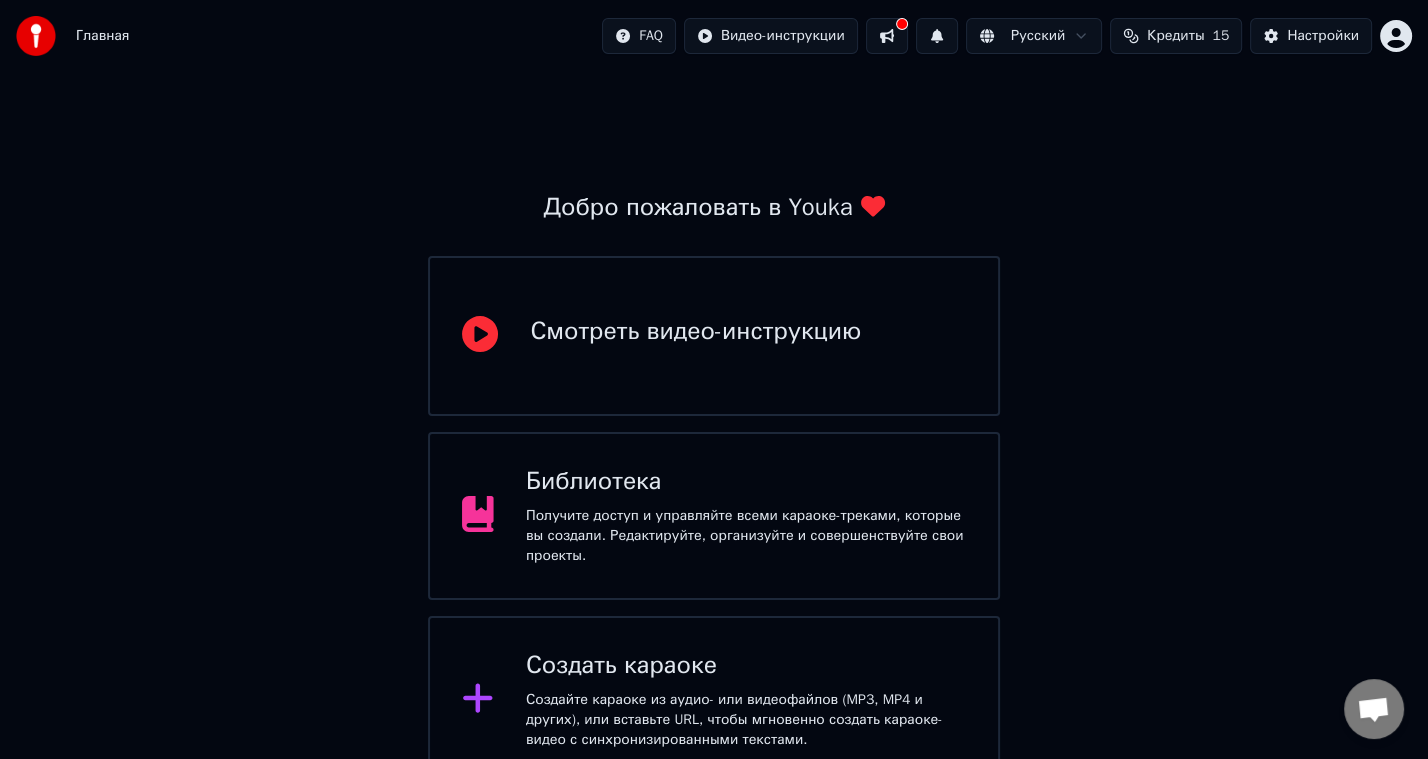 click on "Кредиты" at bounding box center [1175, 36] 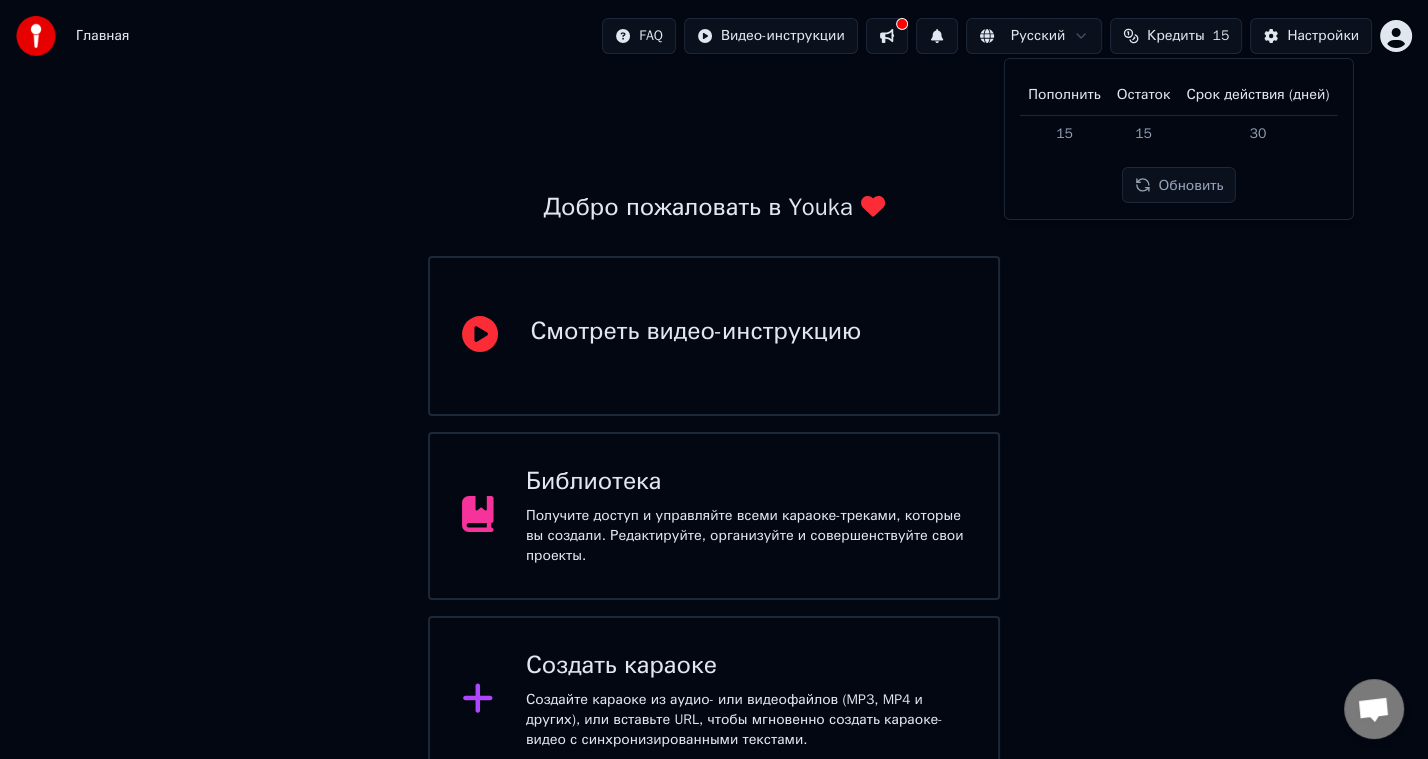 click on "Библиотека" at bounding box center (746, 482) 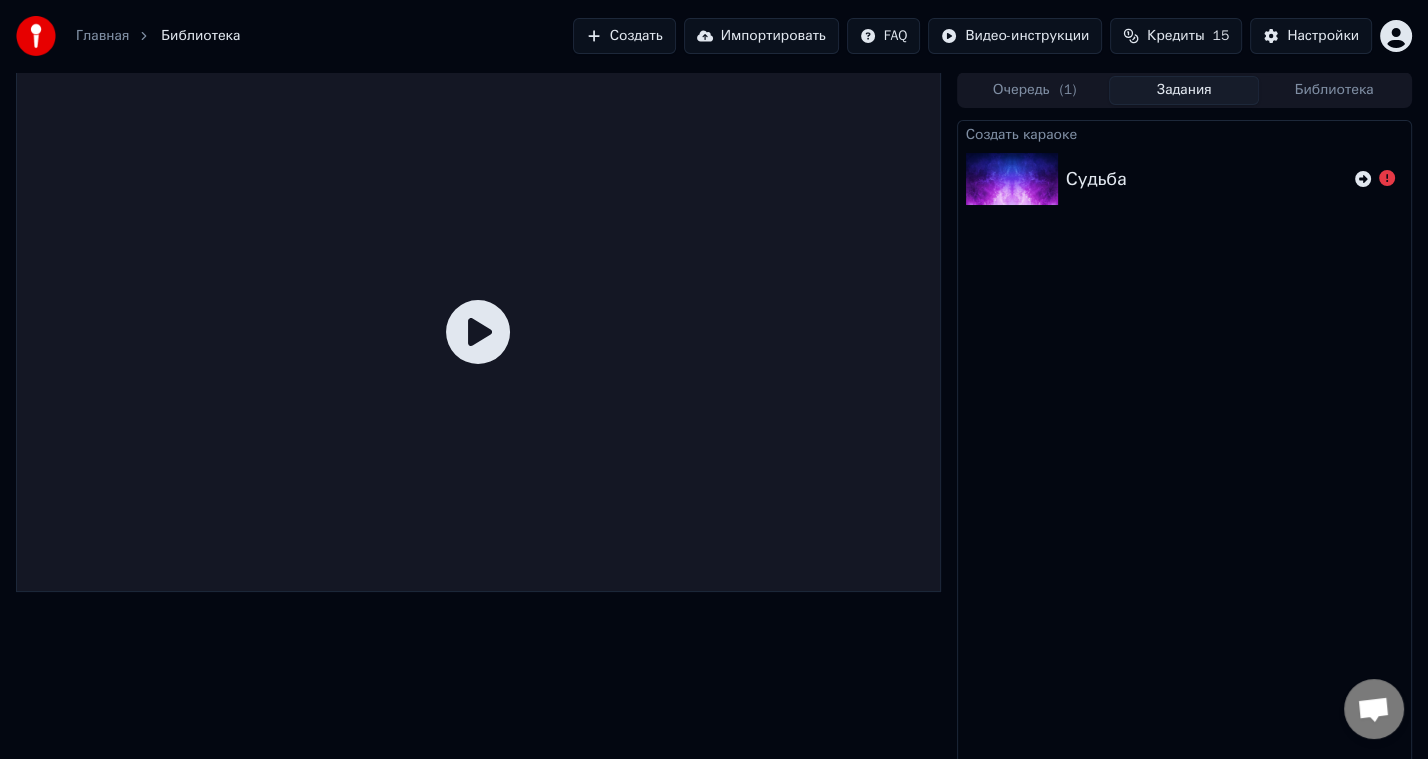 click on "Главная" at bounding box center [102, 36] 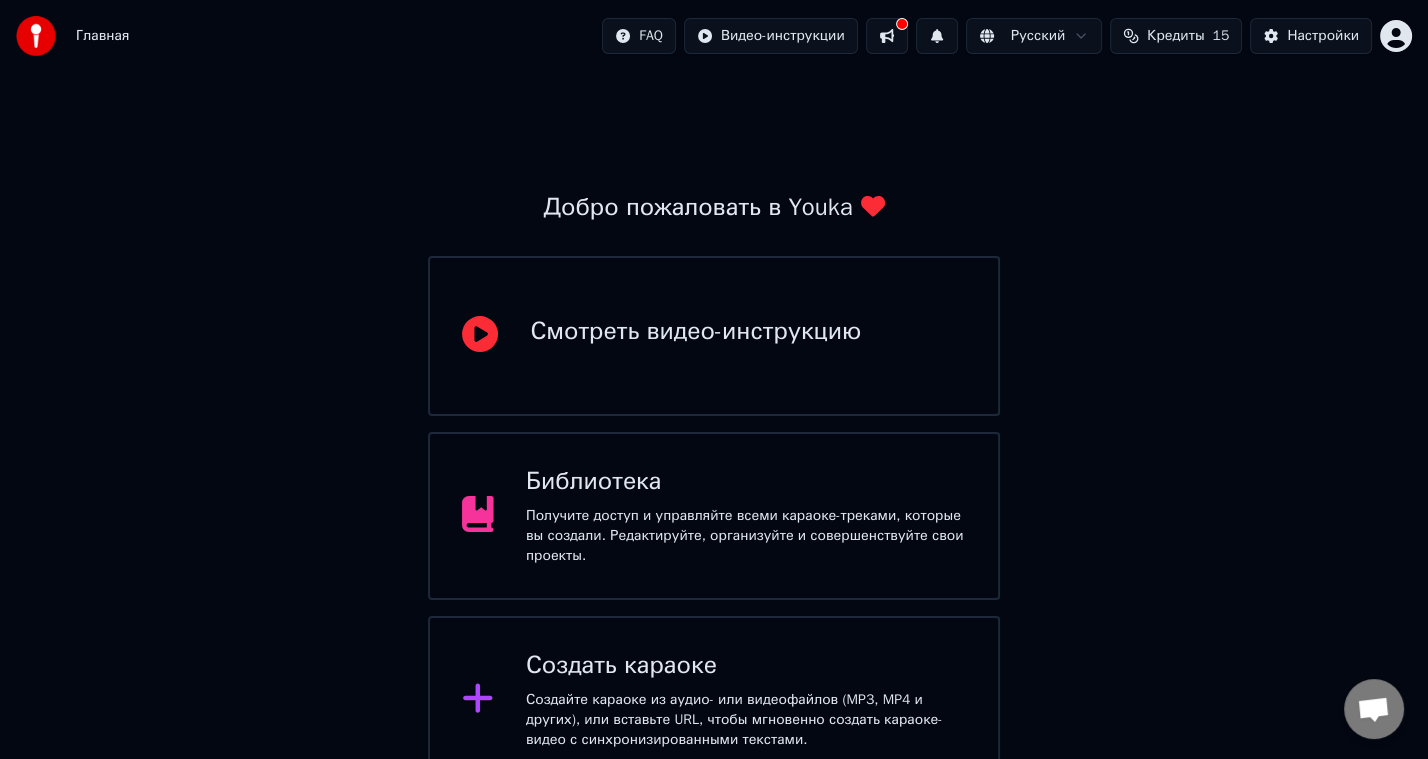 click on "Создать караоке" at bounding box center [746, 666] 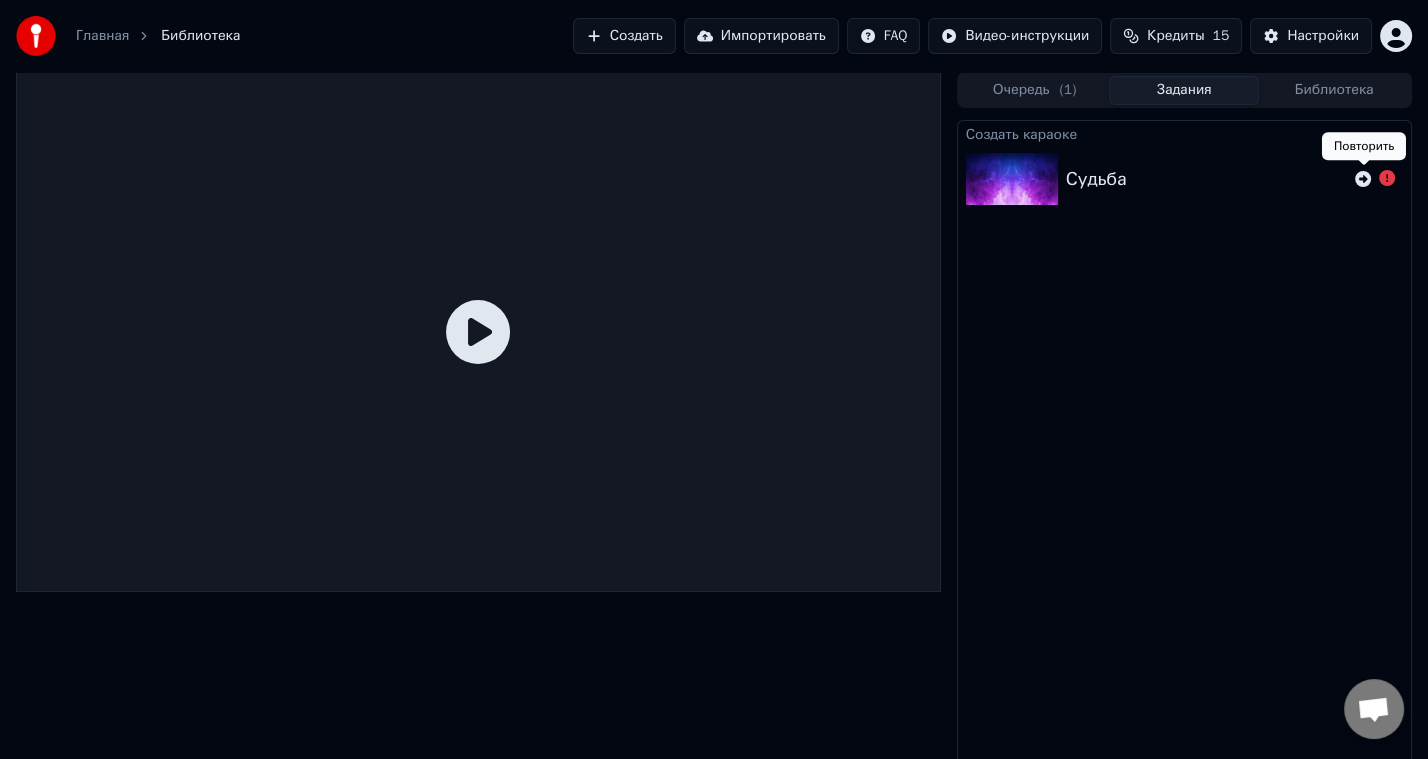 click 